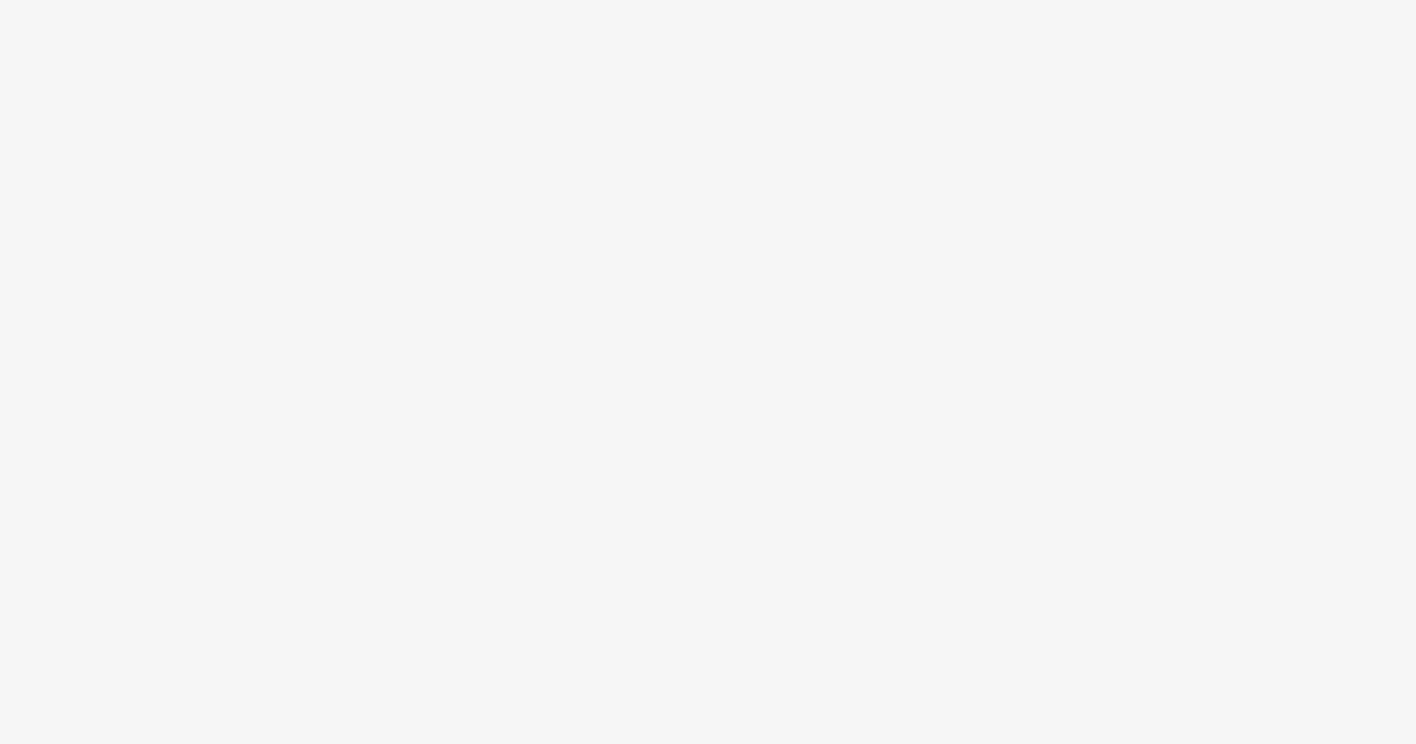 scroll, scrollTop: 0, scrollLeft: 0, axis: both 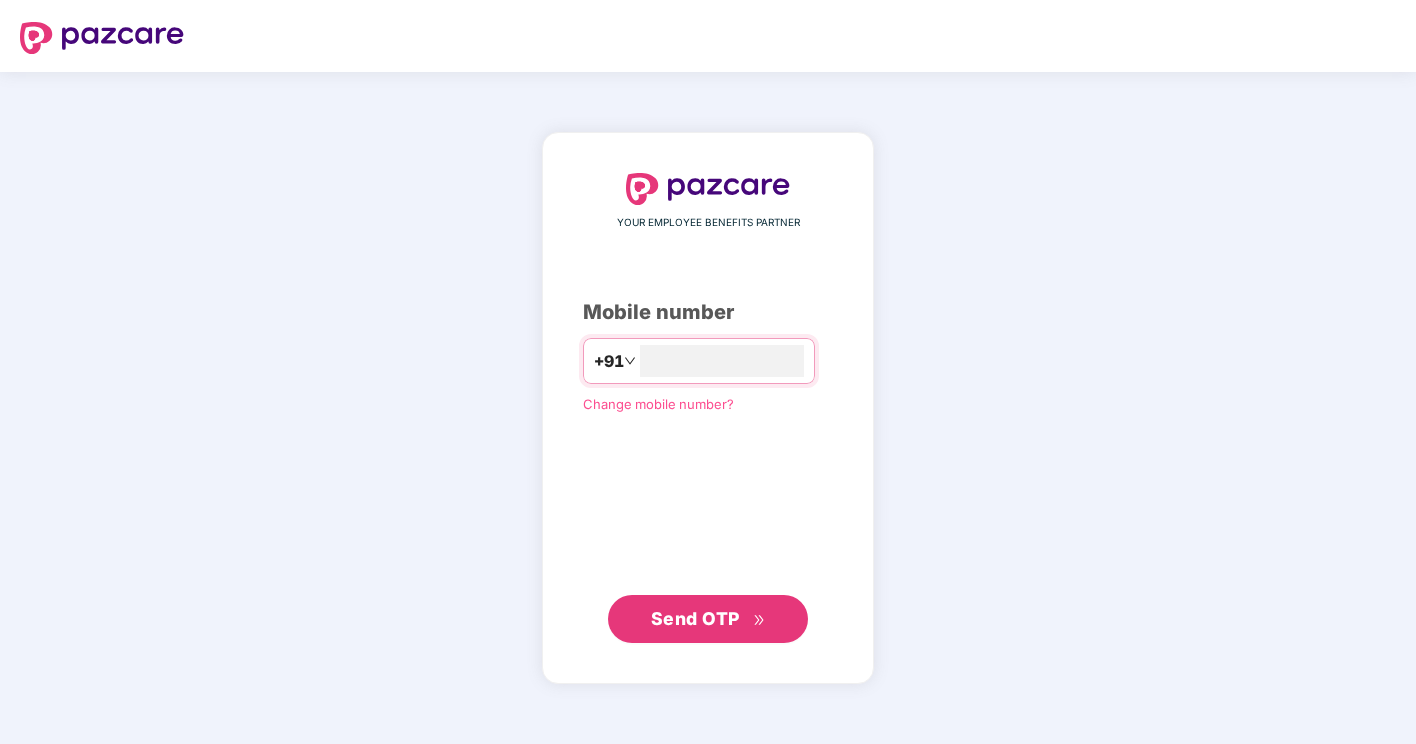 type on "**********" 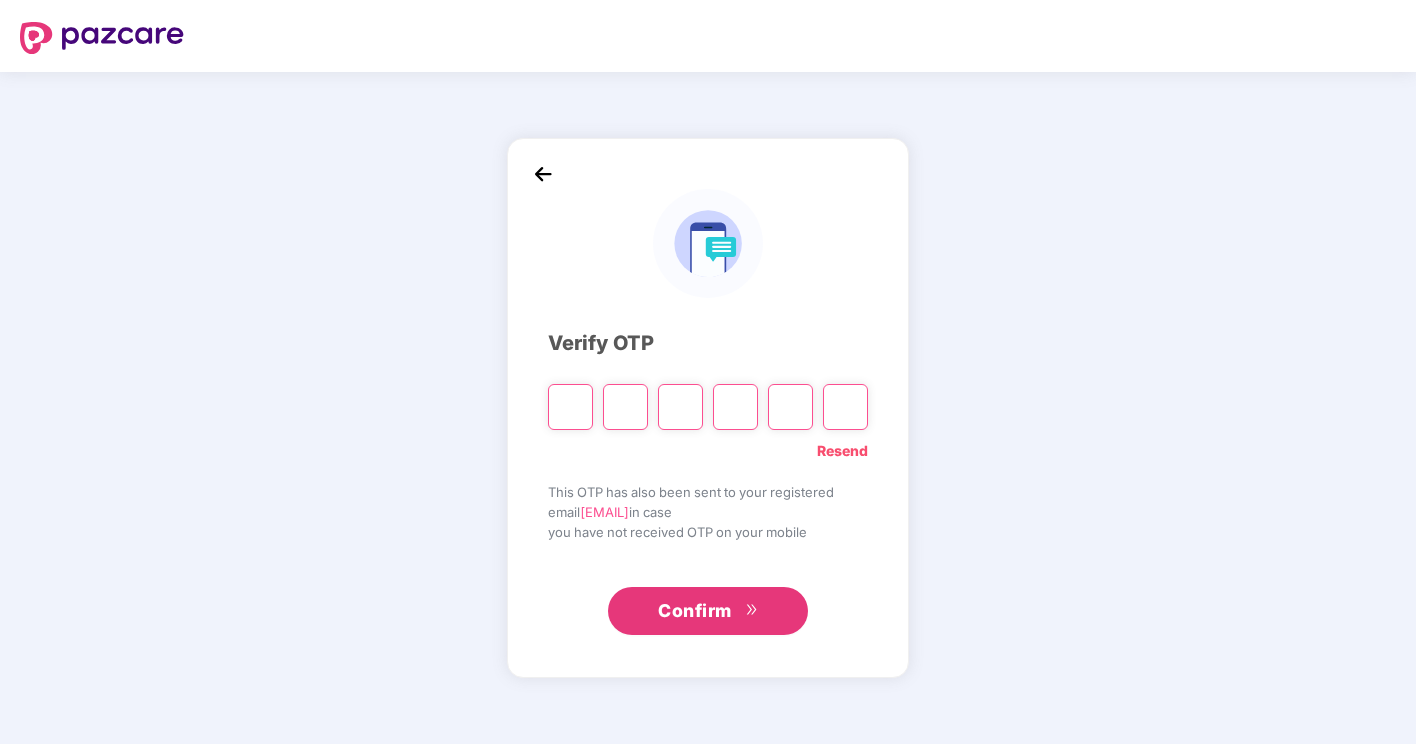 type on "*" 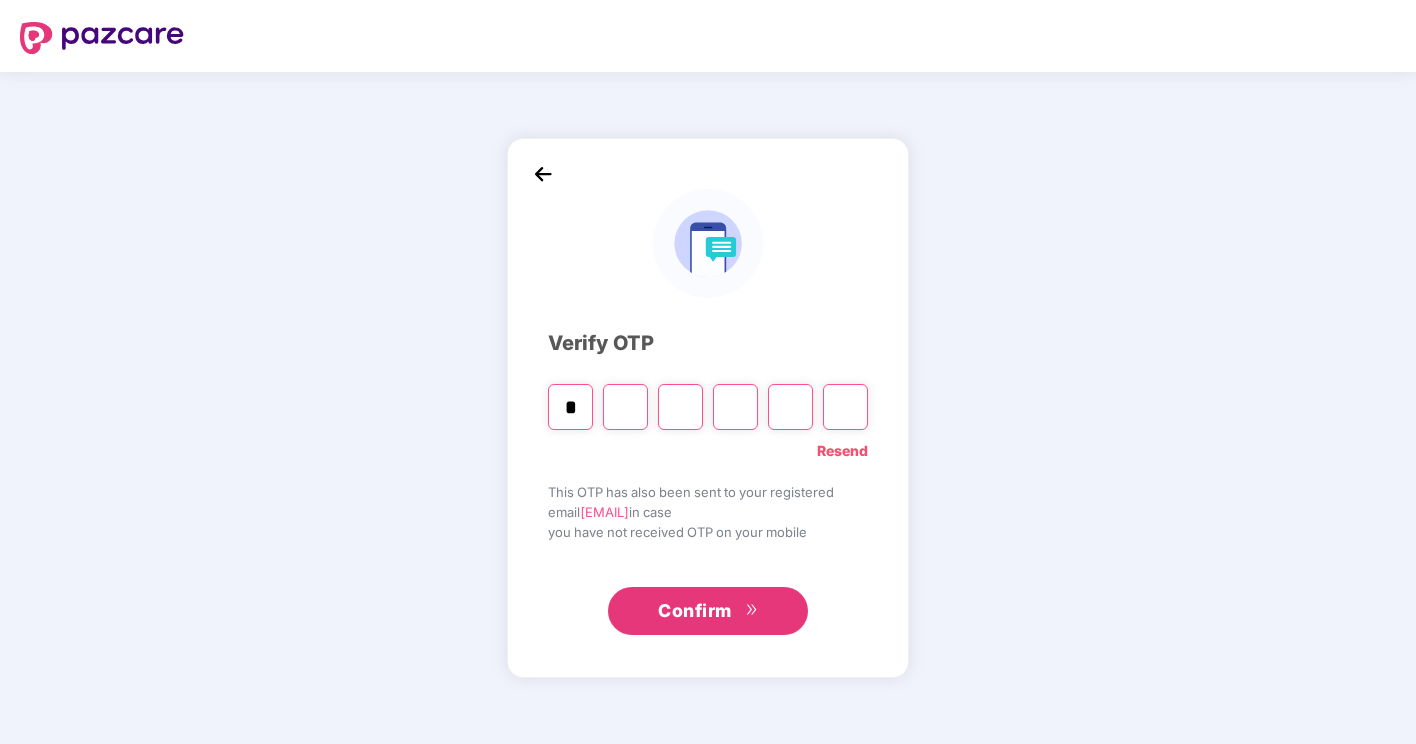 type on "*" 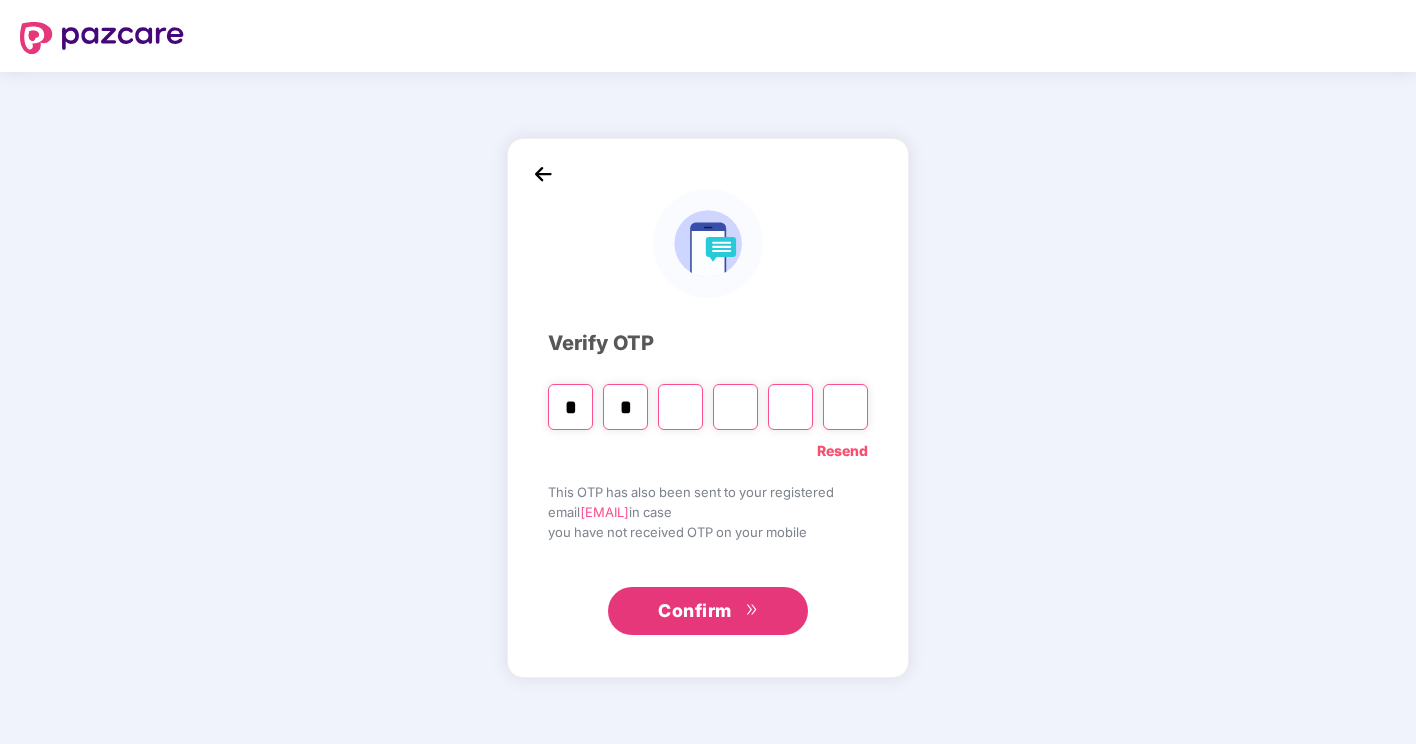 type on "*" 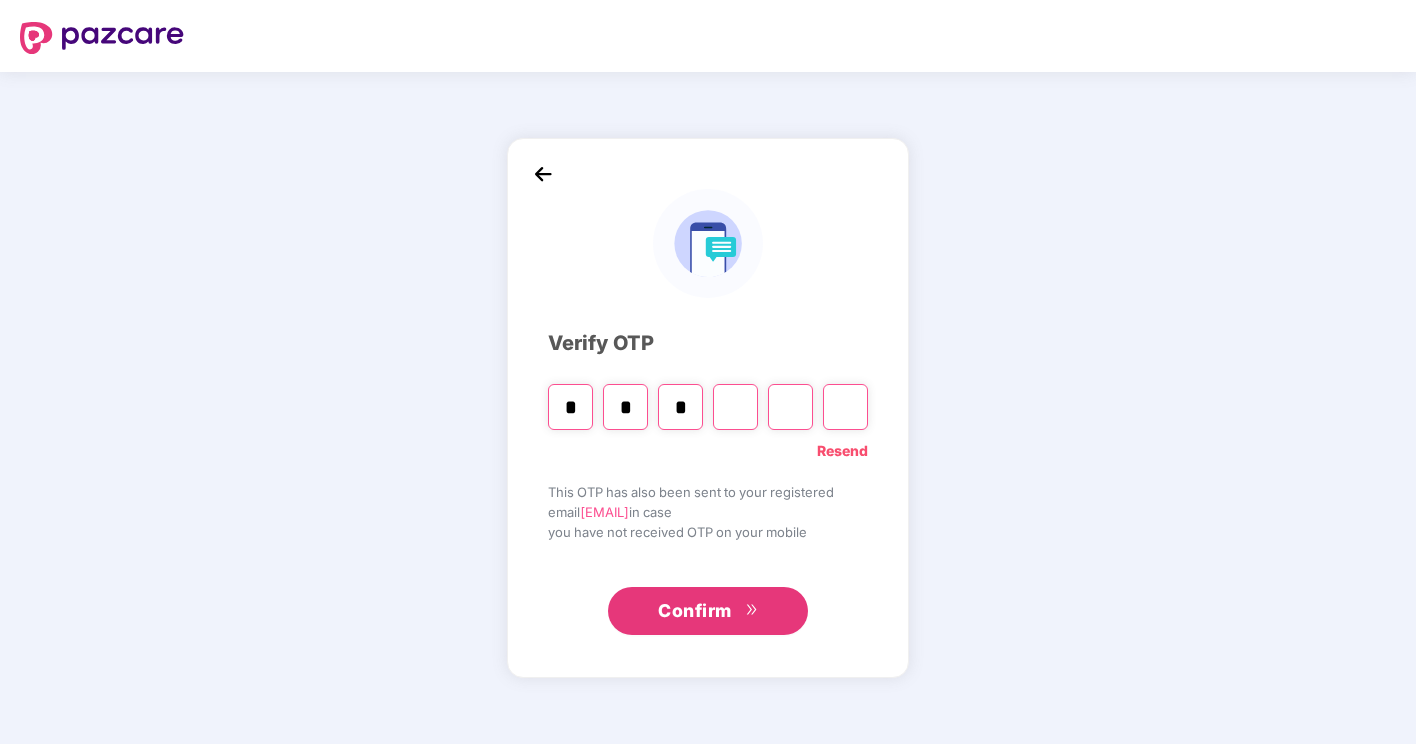 type on "*" 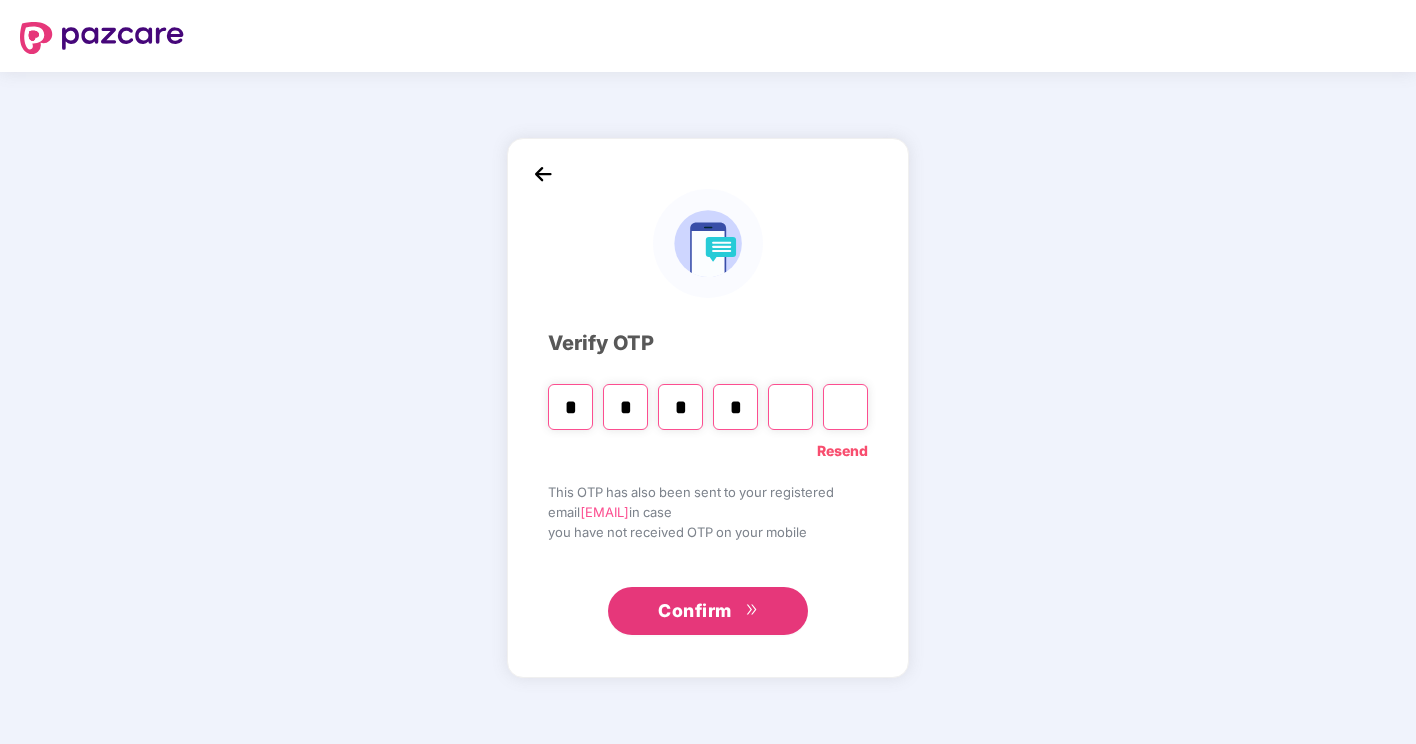 type on "*" 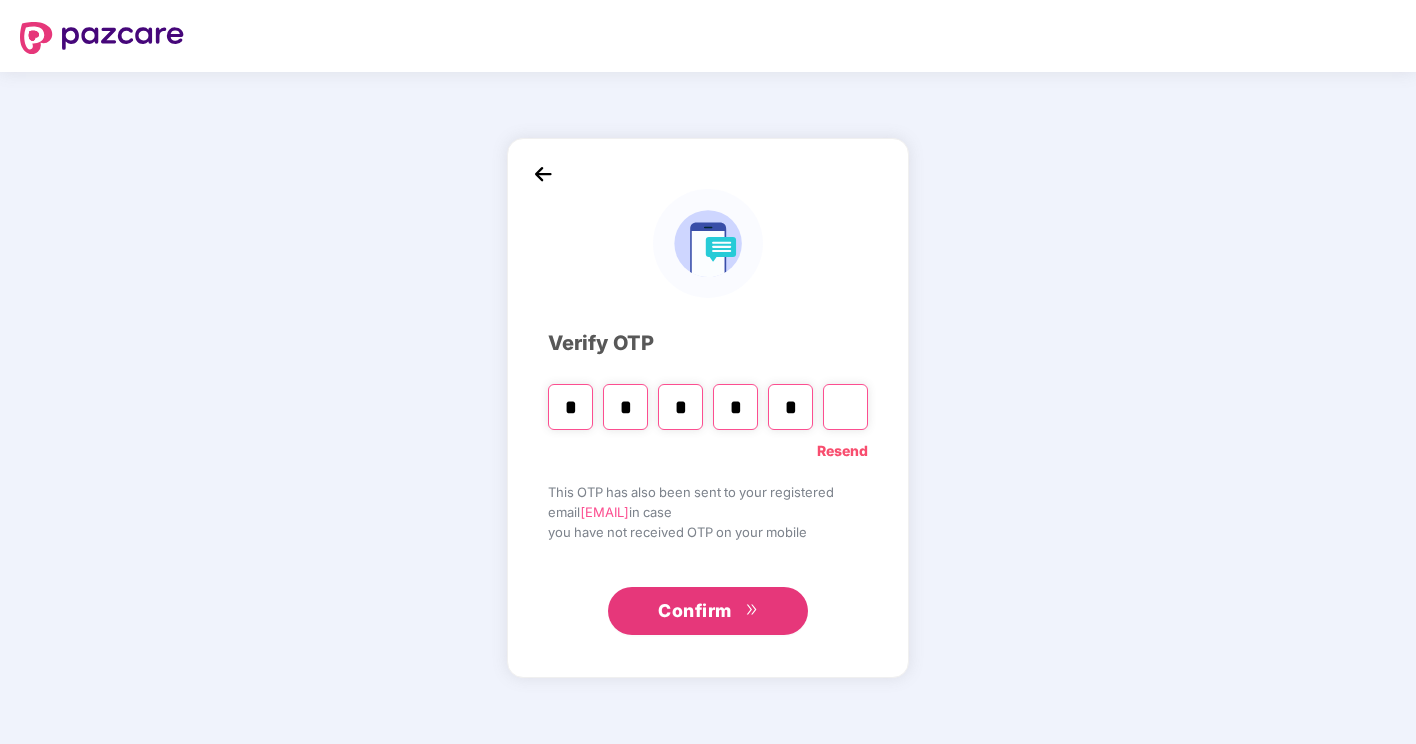type on "*" 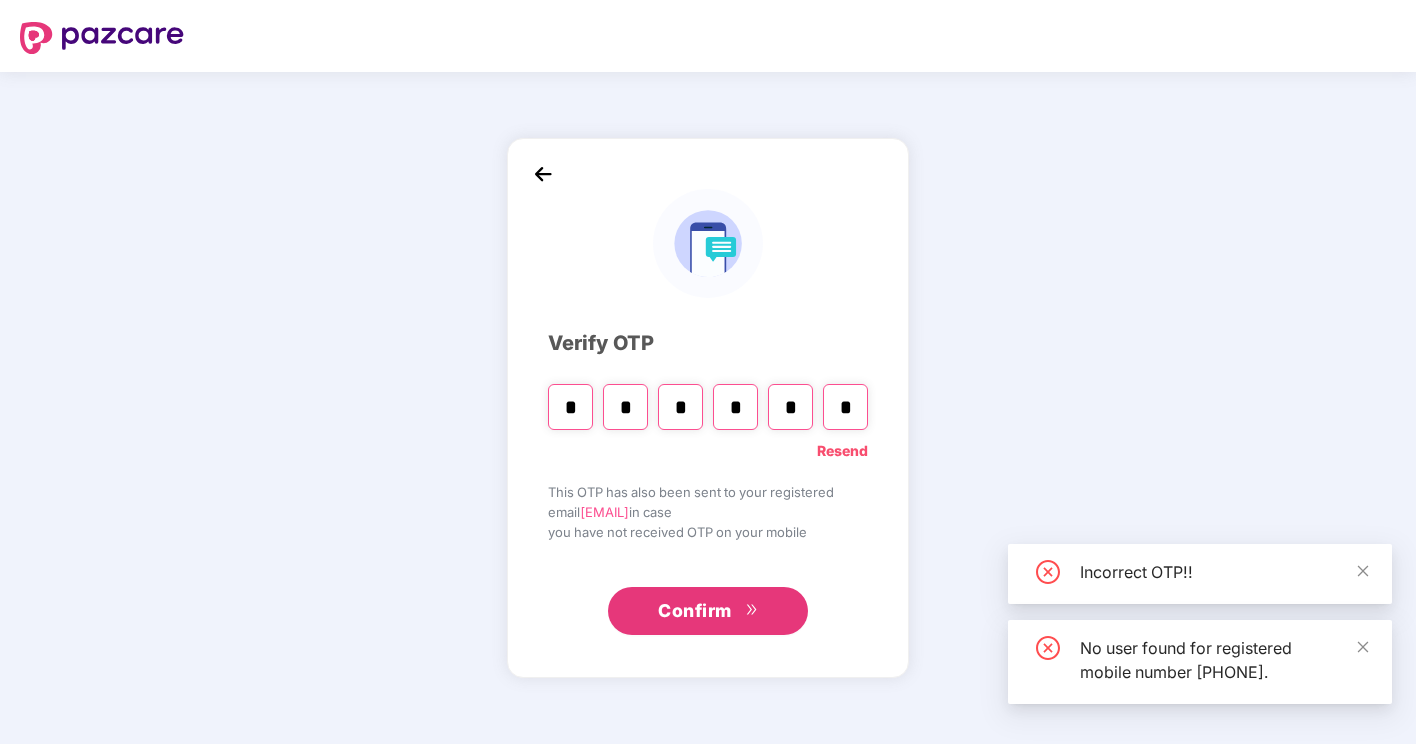 type 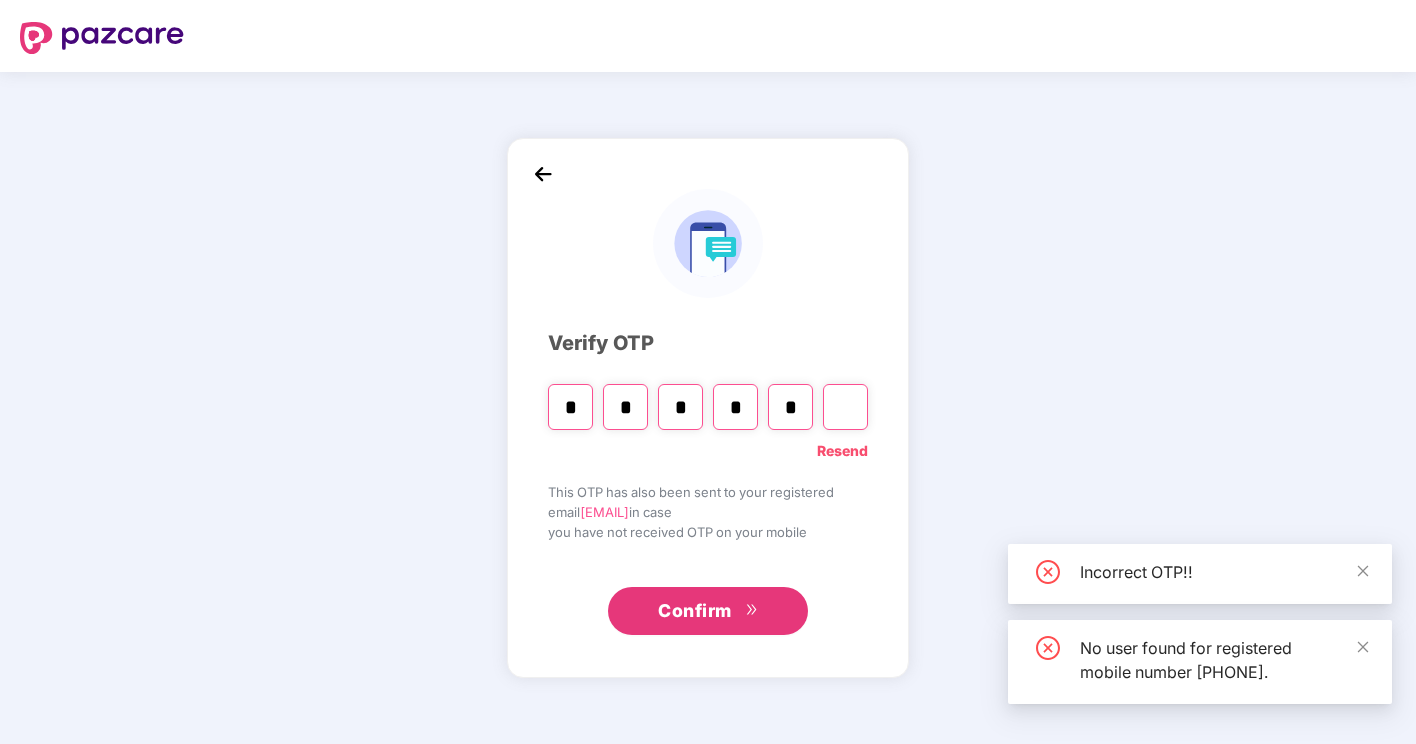 type on "*" 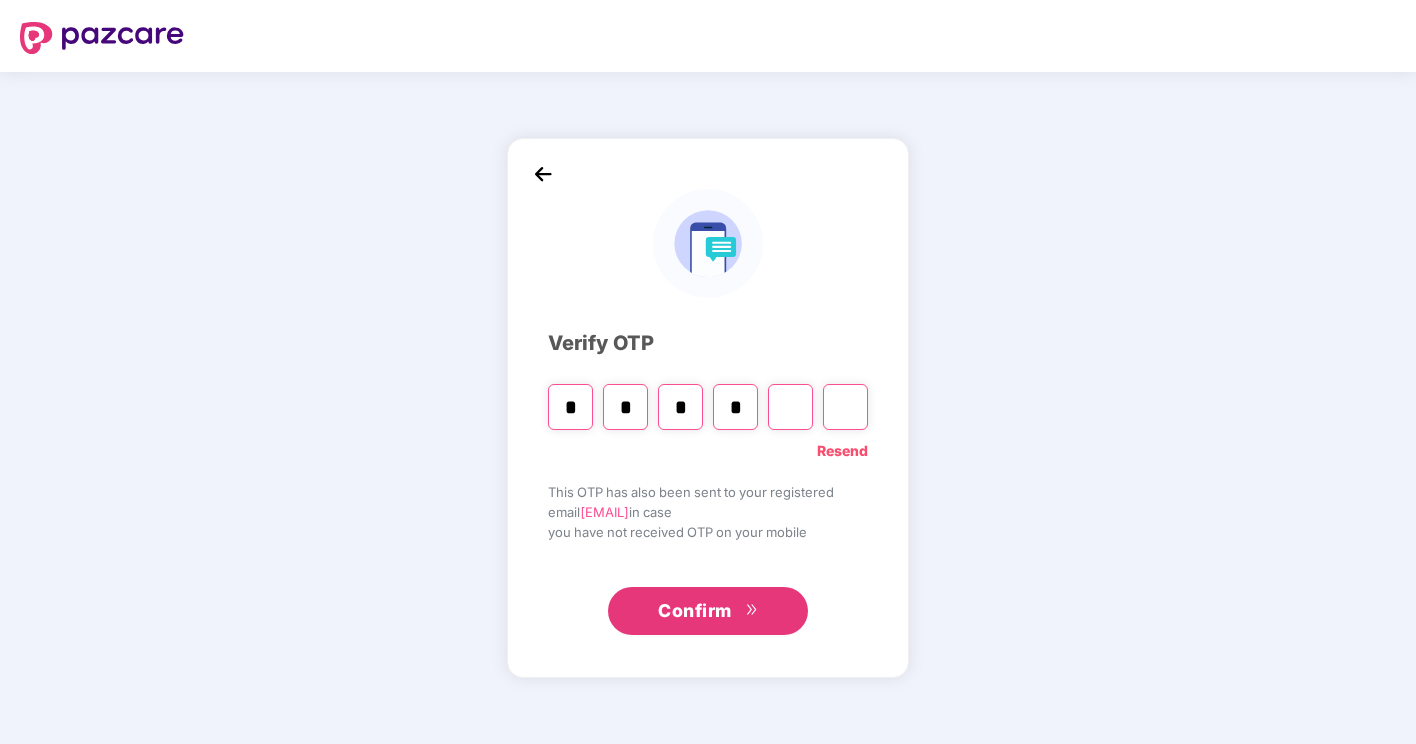 type on "*" 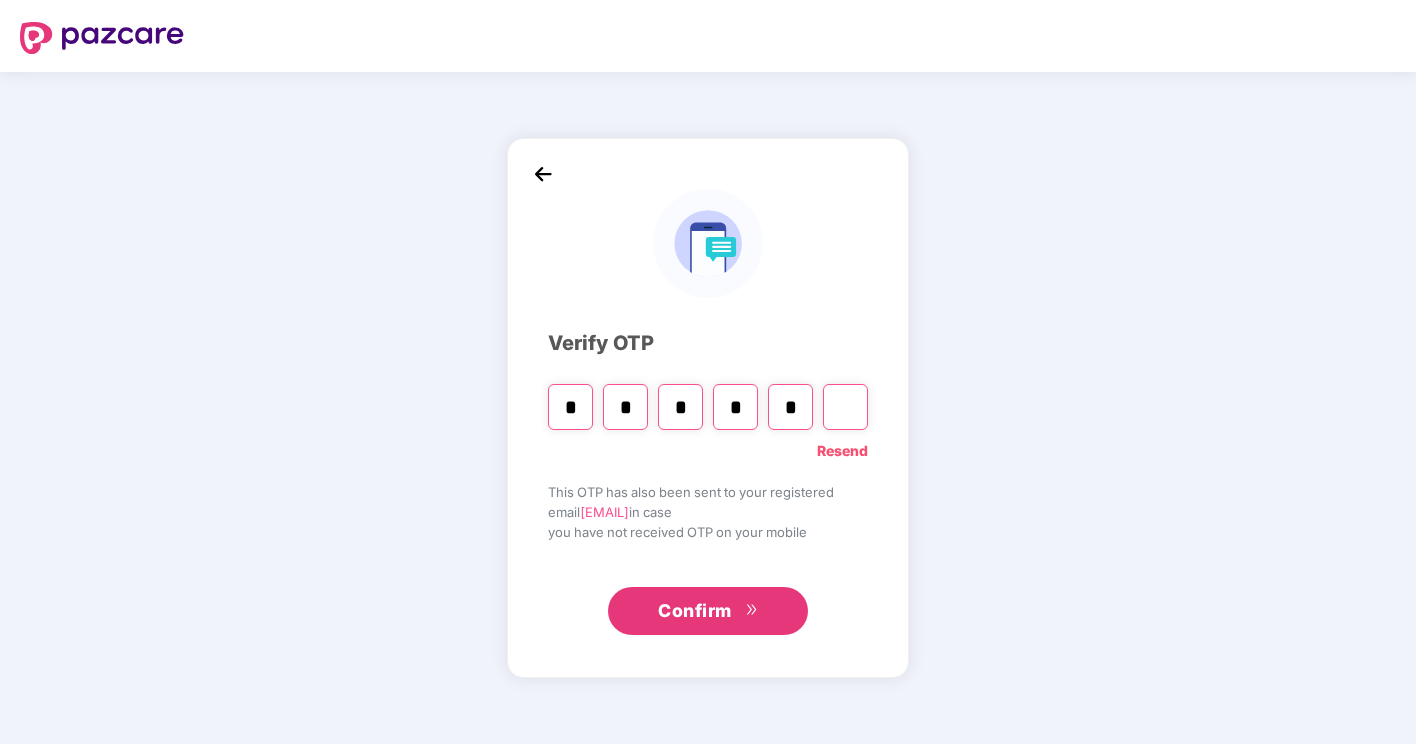 click on "*" at bounding box center (570, 407) 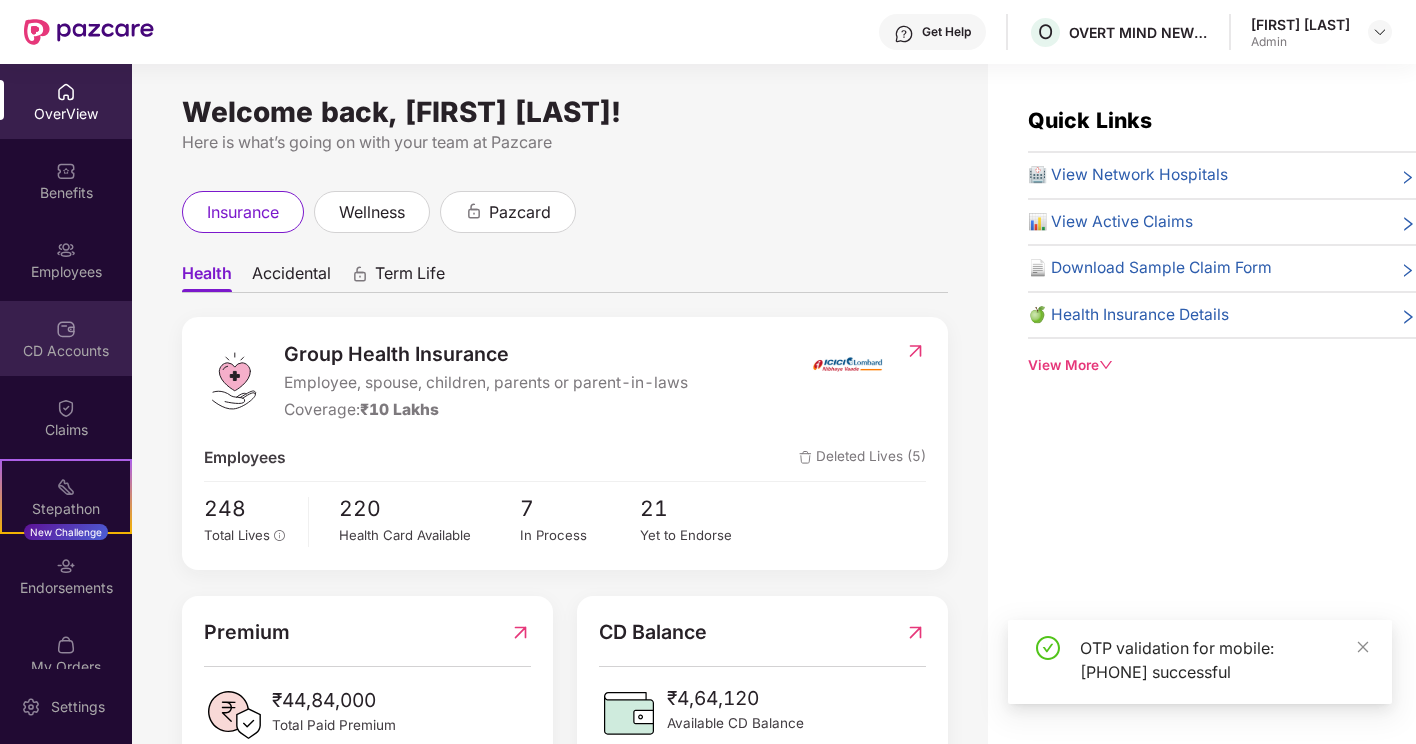 click on "CD Accounts" at bounding box center [66, 351] 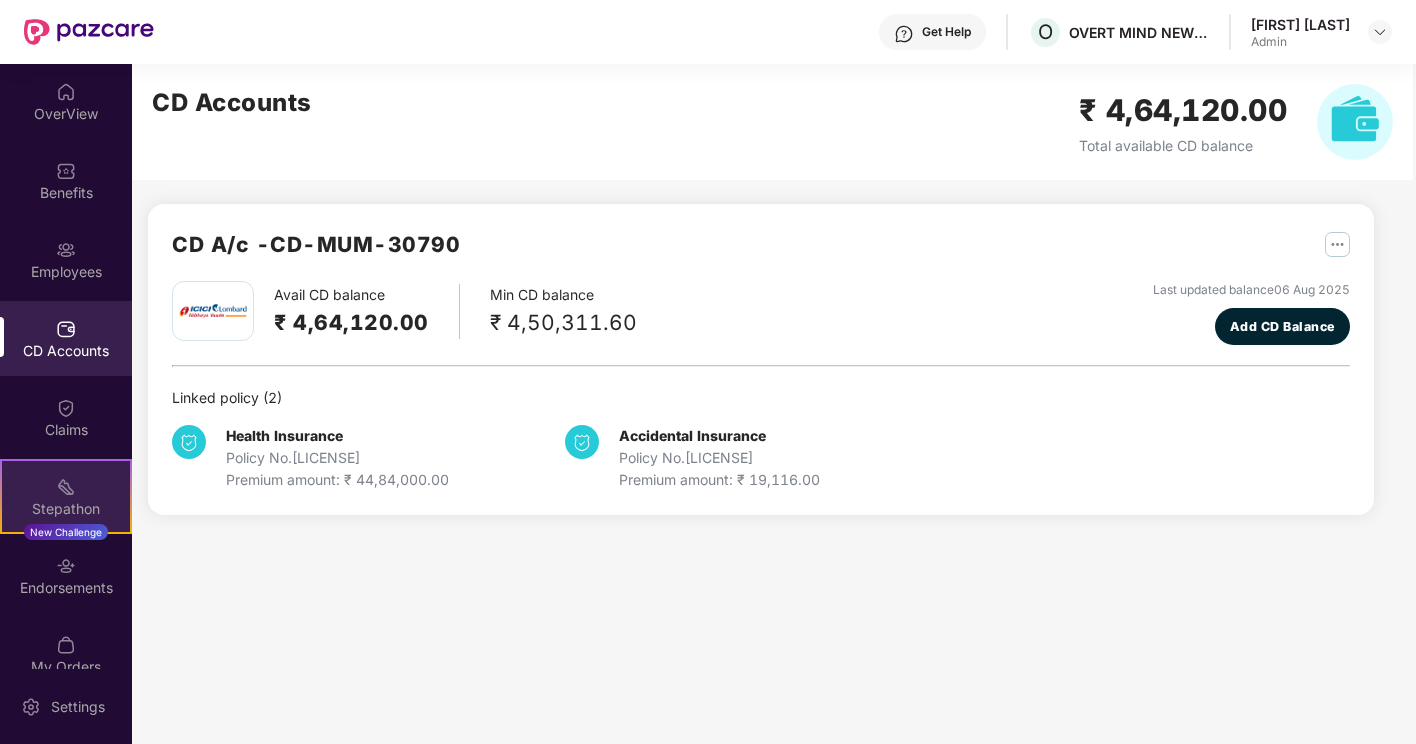 scroll, scrollTop: 27, scrollLeft: 0, axis: vertical 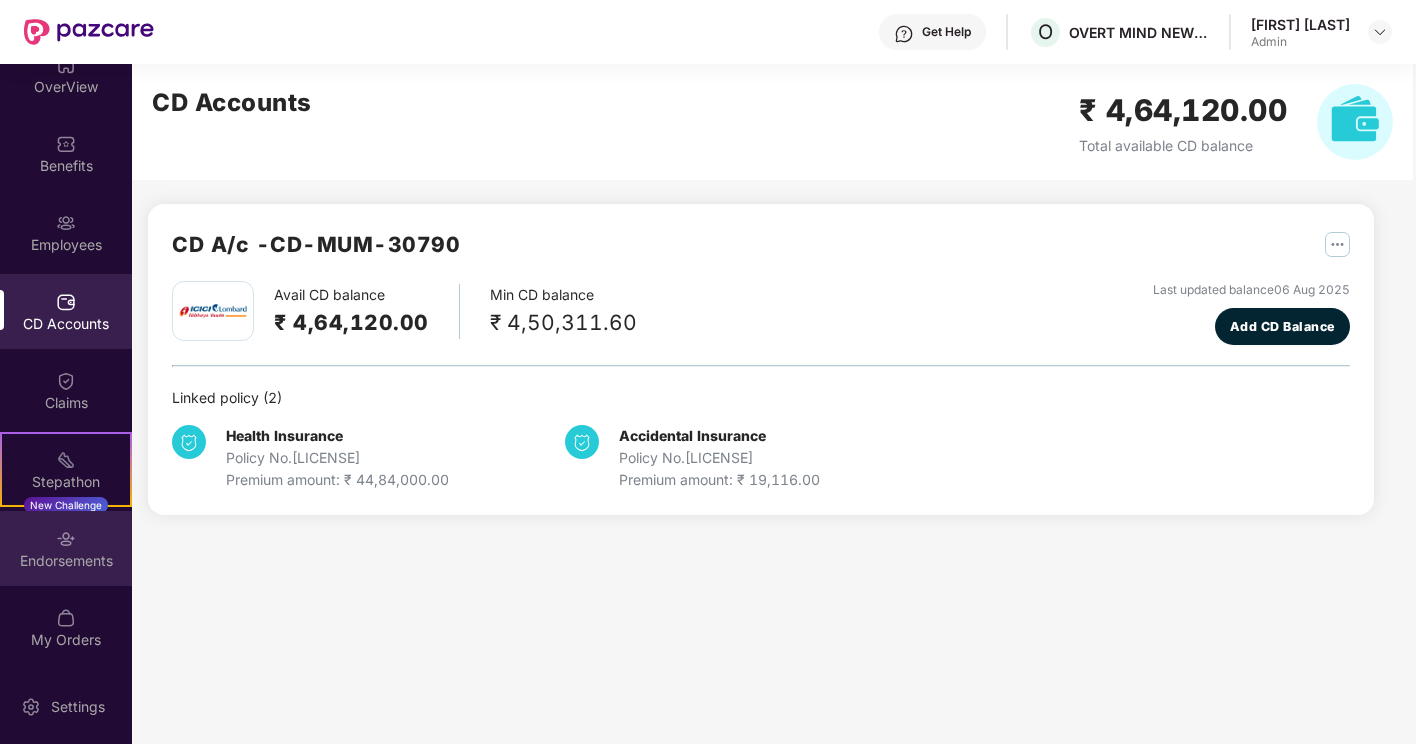 click on "Endorsements" at bounding box center (66, 548) 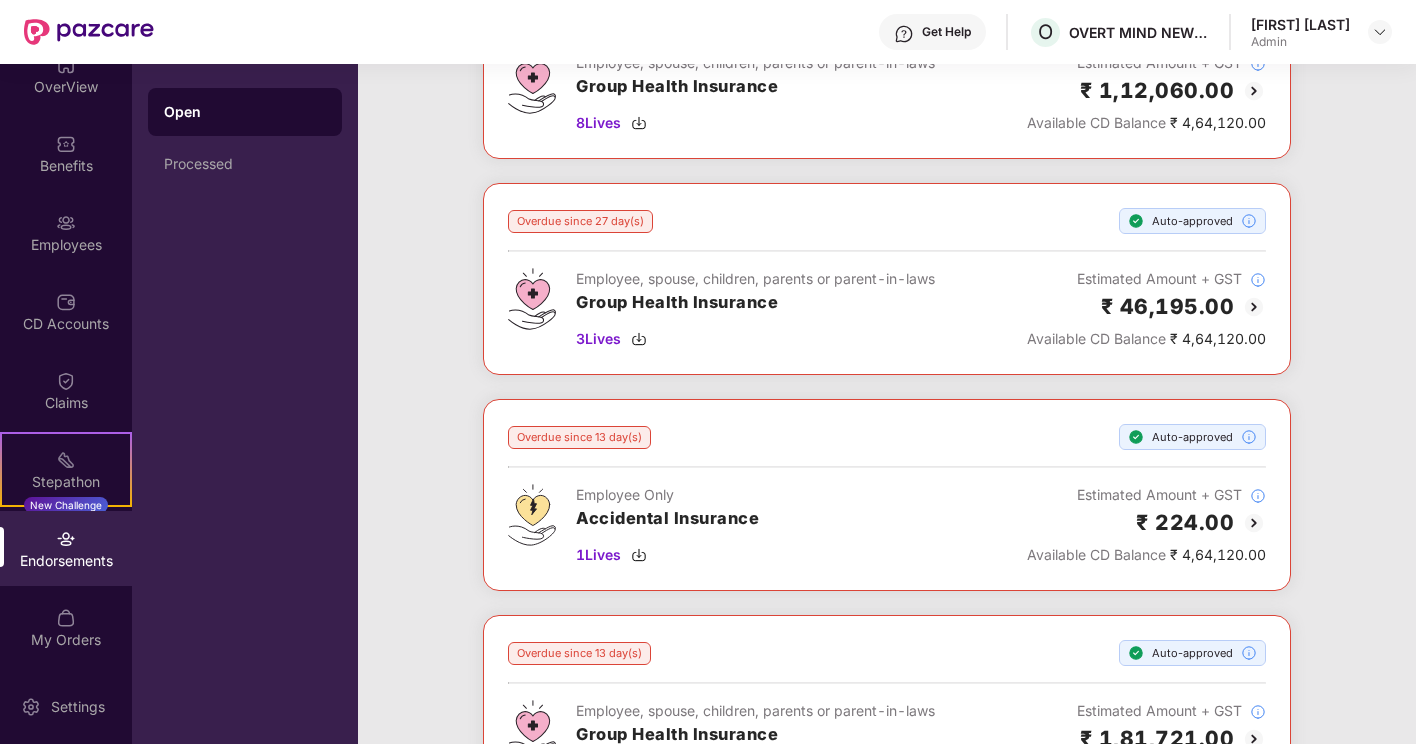 scroll, scrollTop: 0, scrollLeft: 0, axis: both 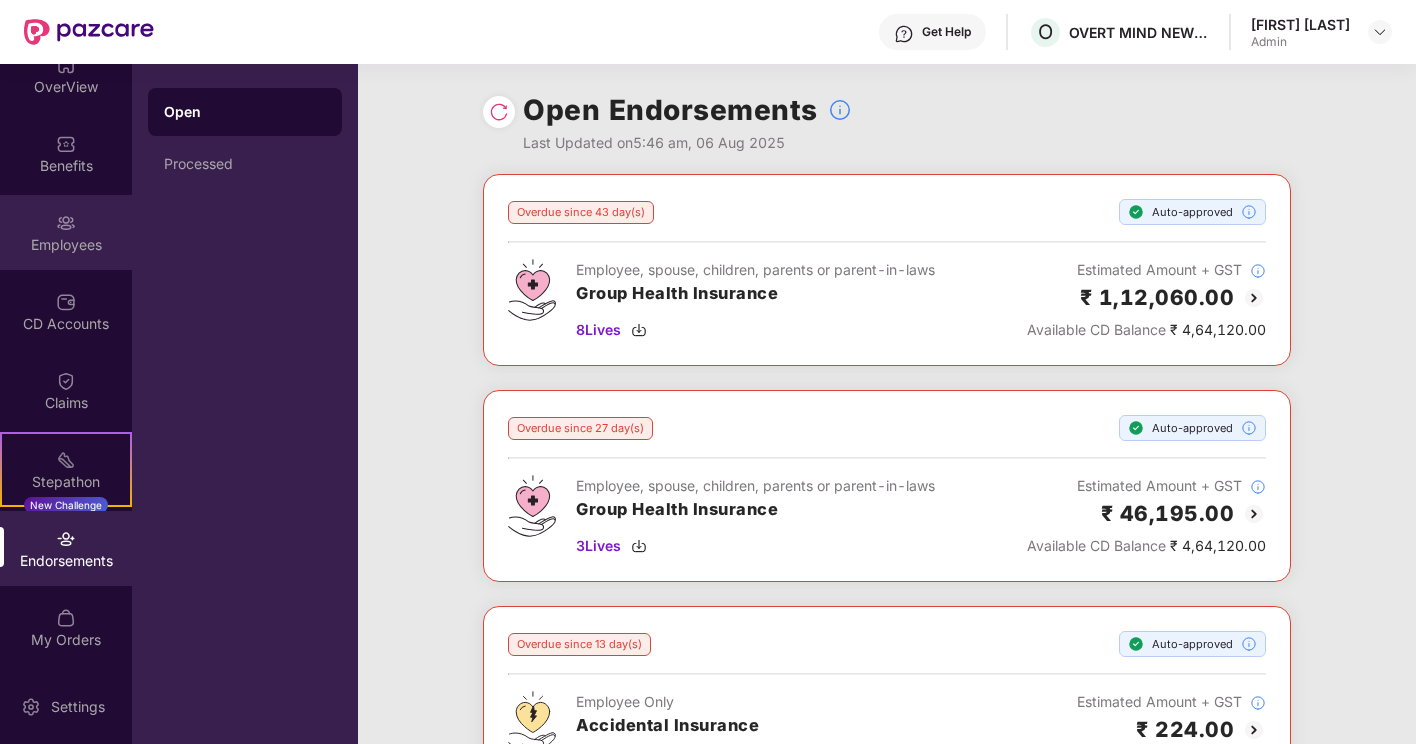 click on "Employees" at bounding box center (66, 245) 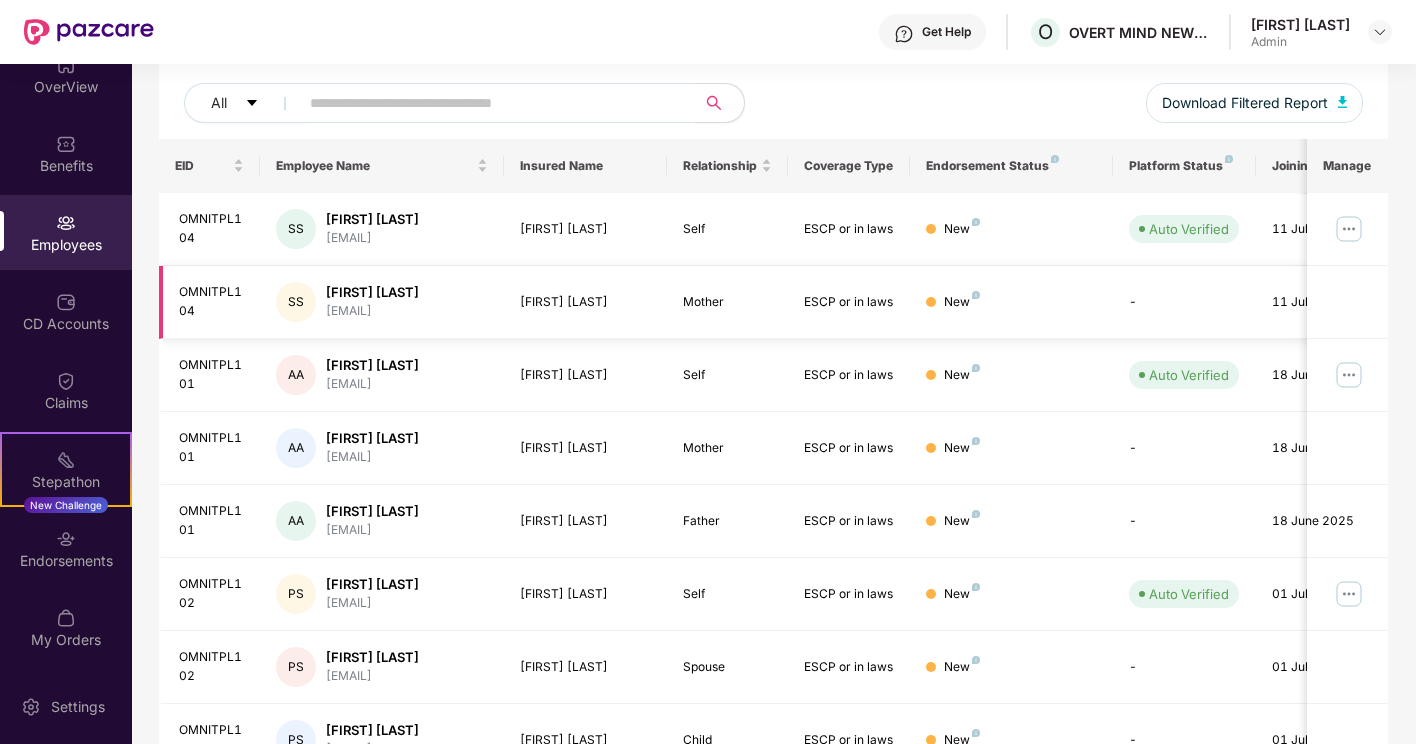 scroll, scrollTop: 485, scrollLeft: 0, axis: vertical 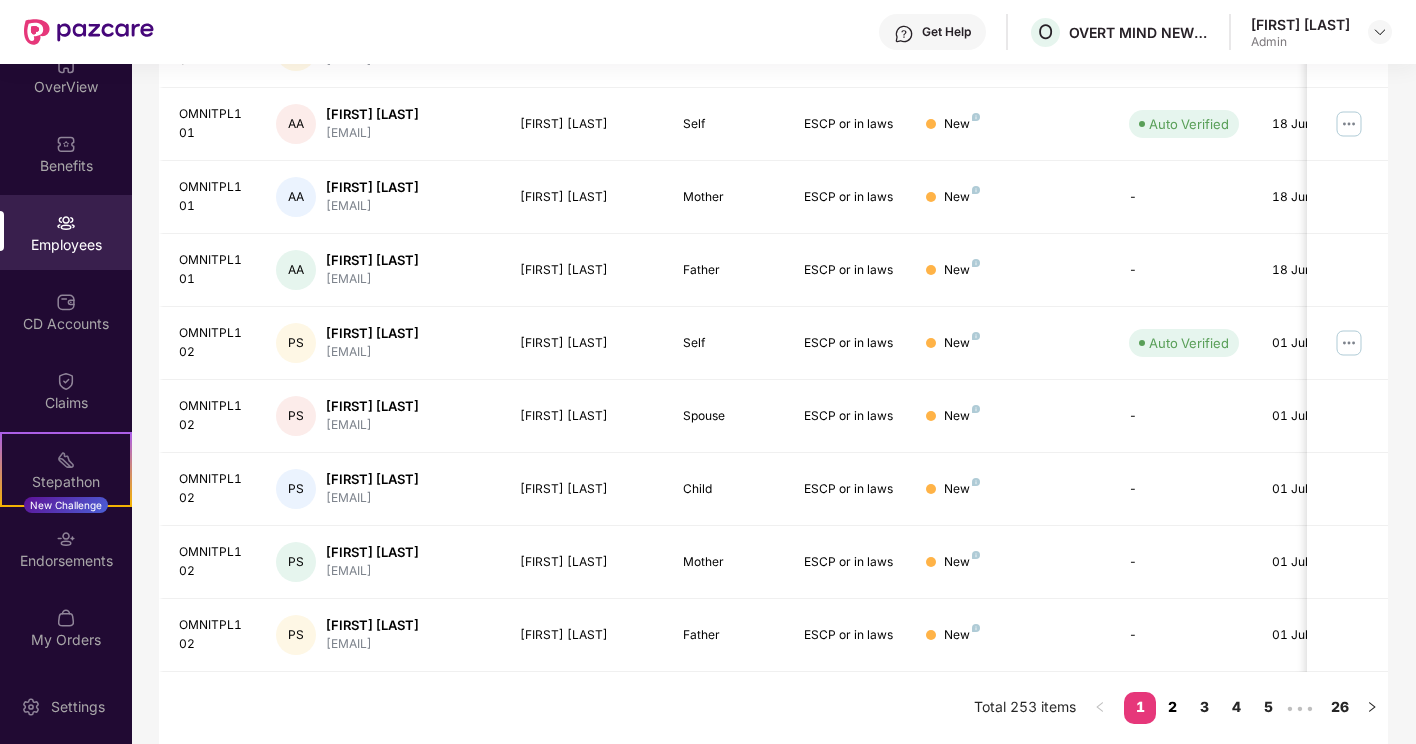 click on "2" at bounding box center (1172, 707) 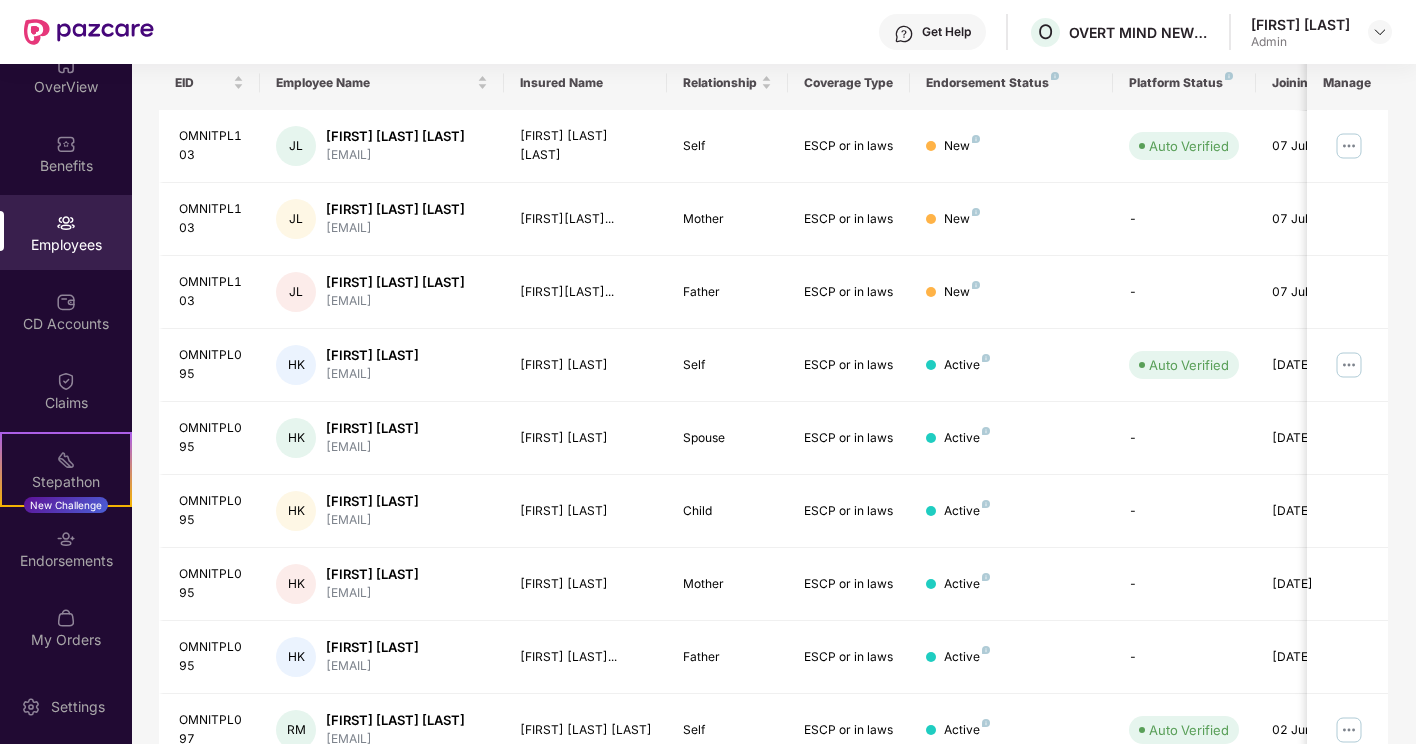 scroll, scrollTop: 485, scrollLeft: 0, axis: vertical 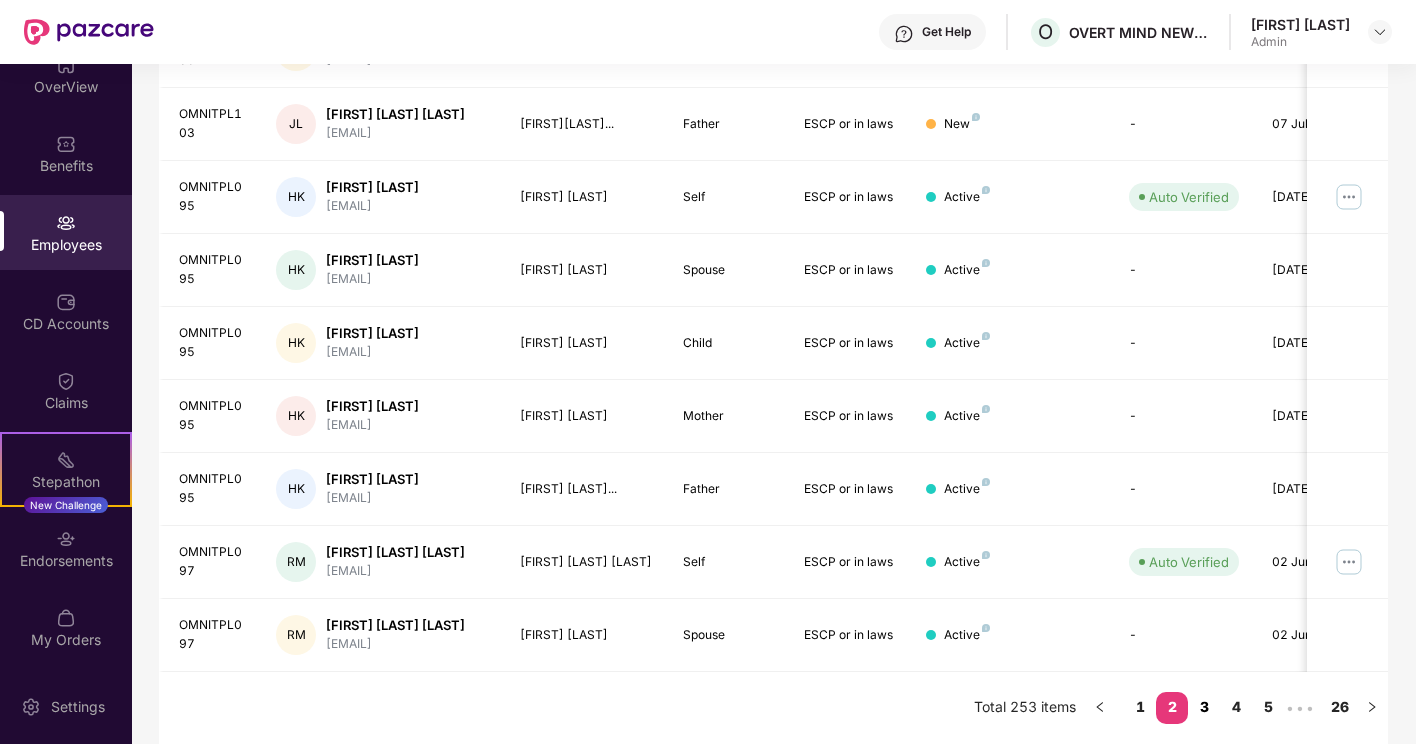 click on "3" at bounding box center (1204, 707) 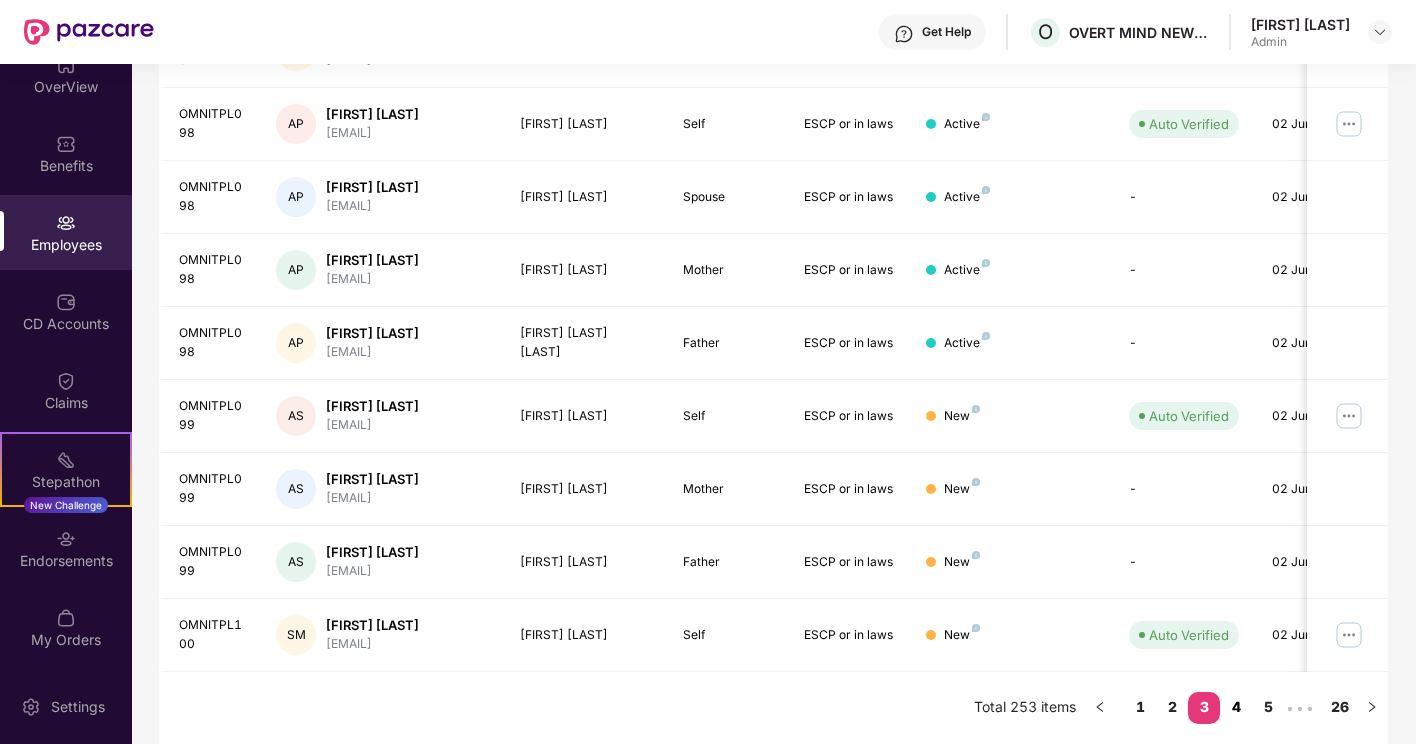 click on "4" at bounding box center (1236, 707) 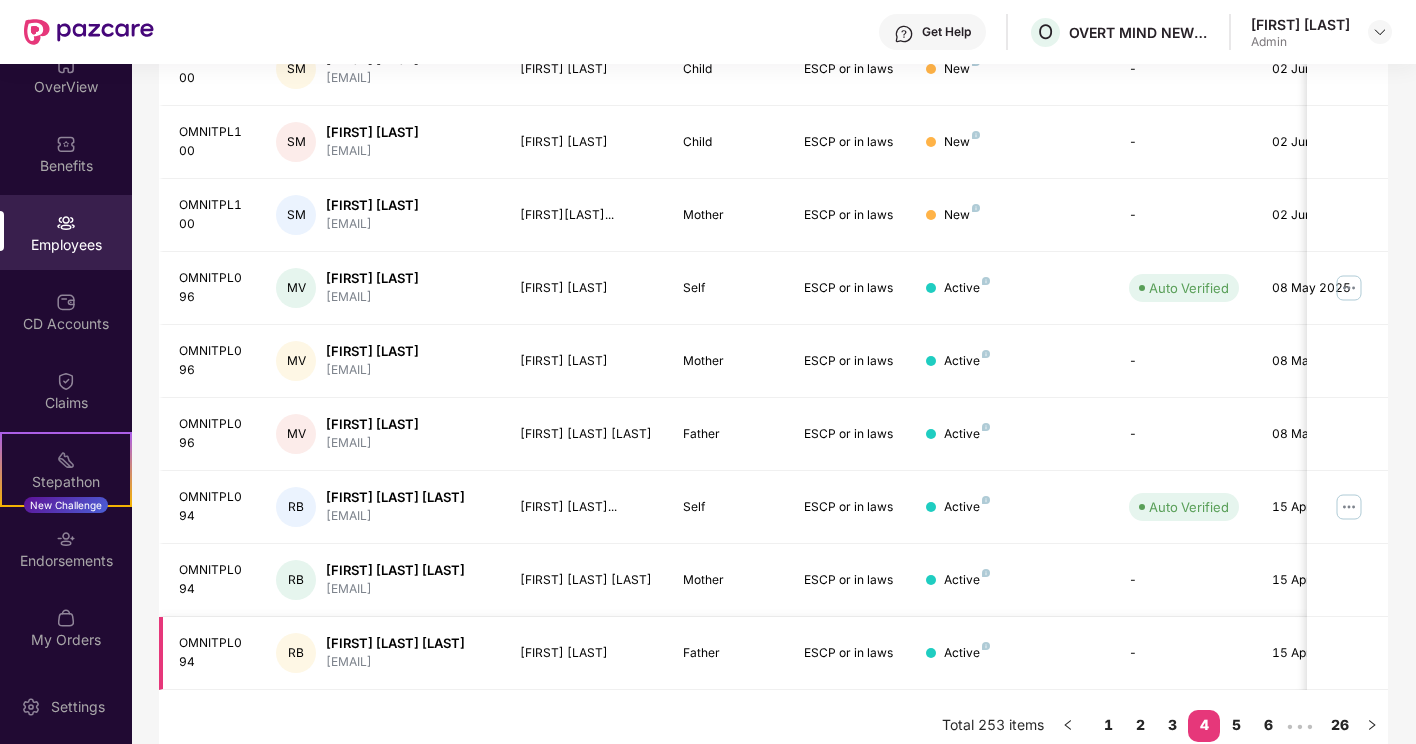 scroll, scrollTop: 485, scrollLeft: 0, axis: vertical 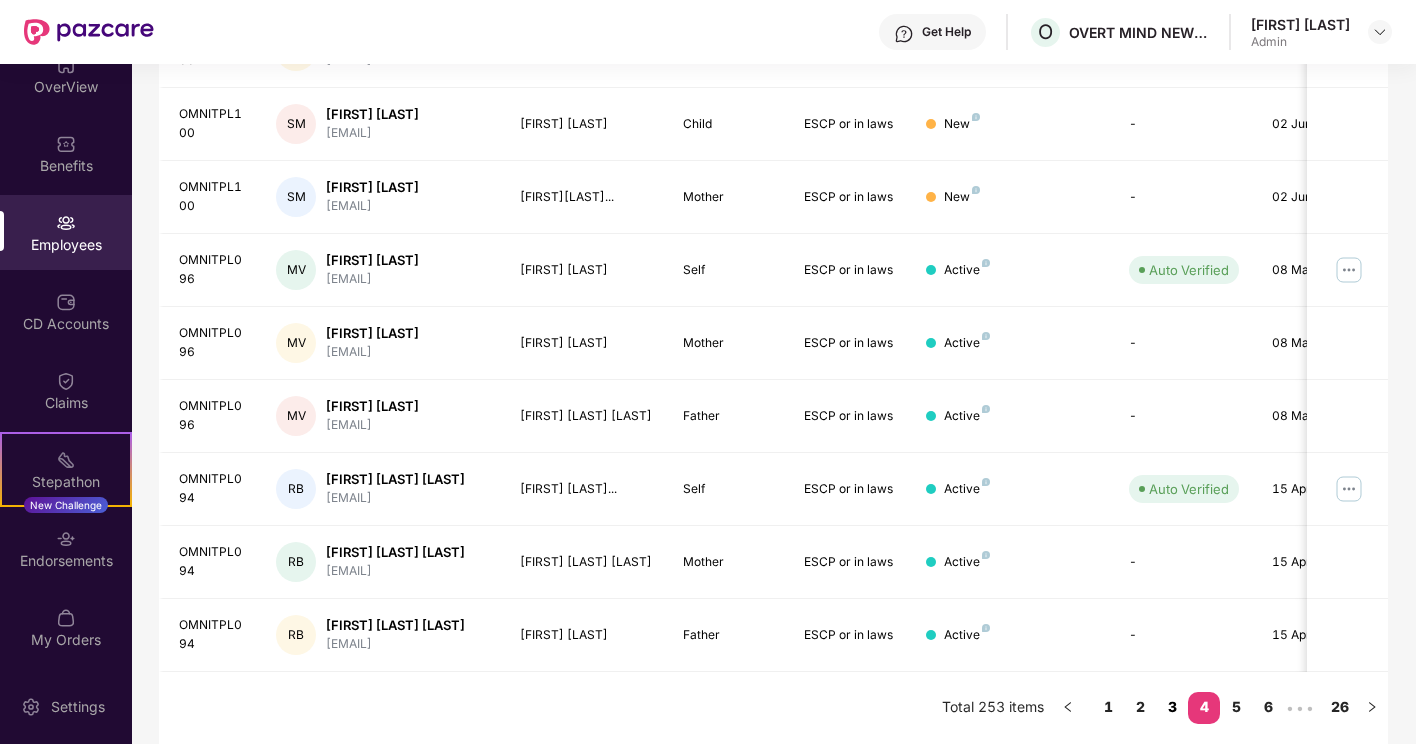 click on "3" at bounding box center (1172, 707) 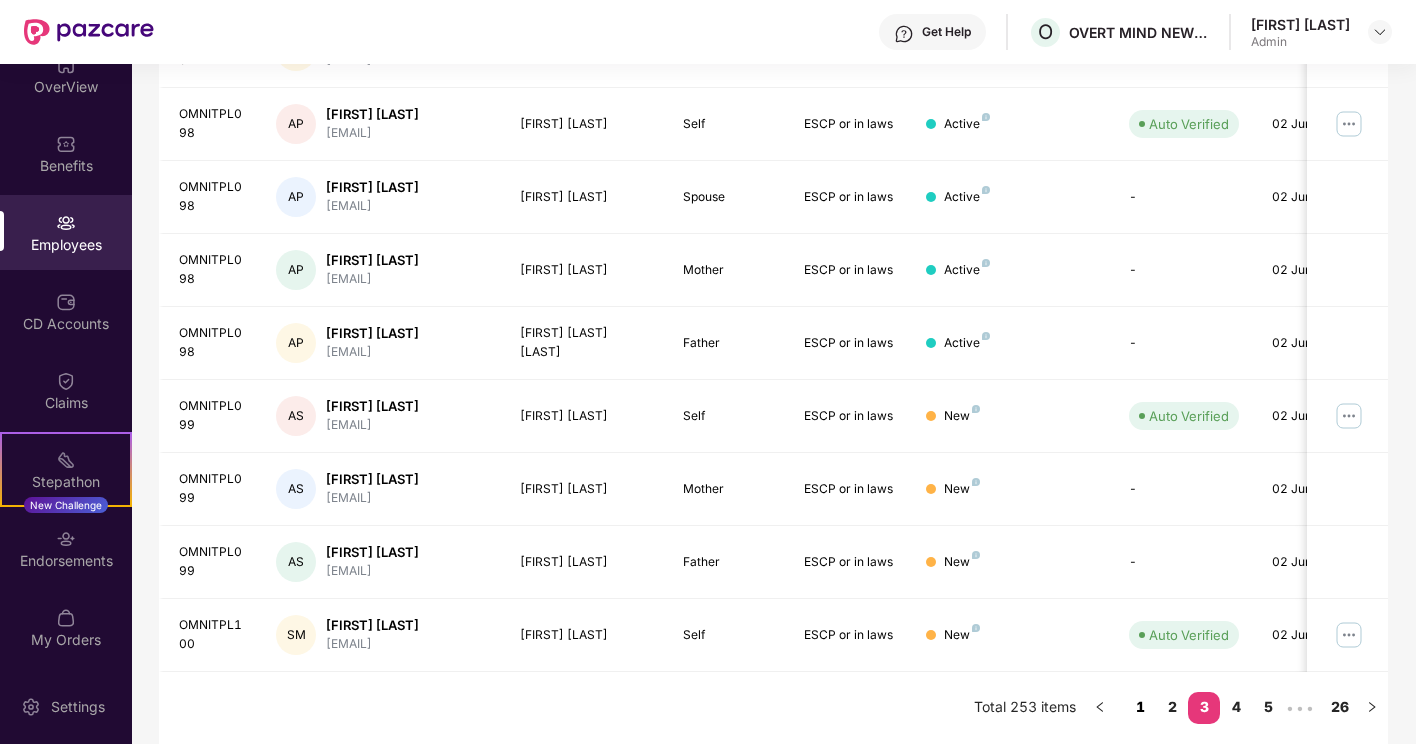 click on "1" at bounding box center (1140, 707) 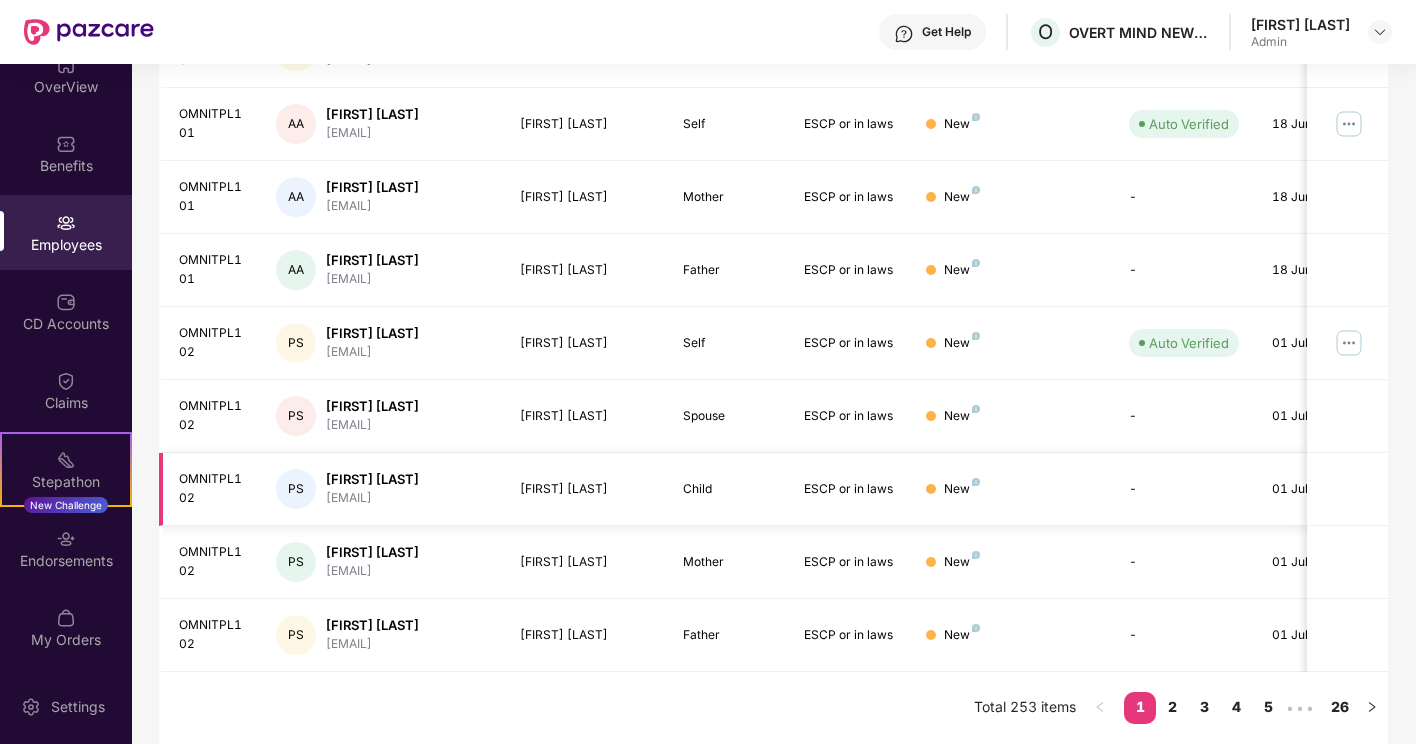 scroll, scrollTop: 472, scrollLeft: 0, axis: vertical 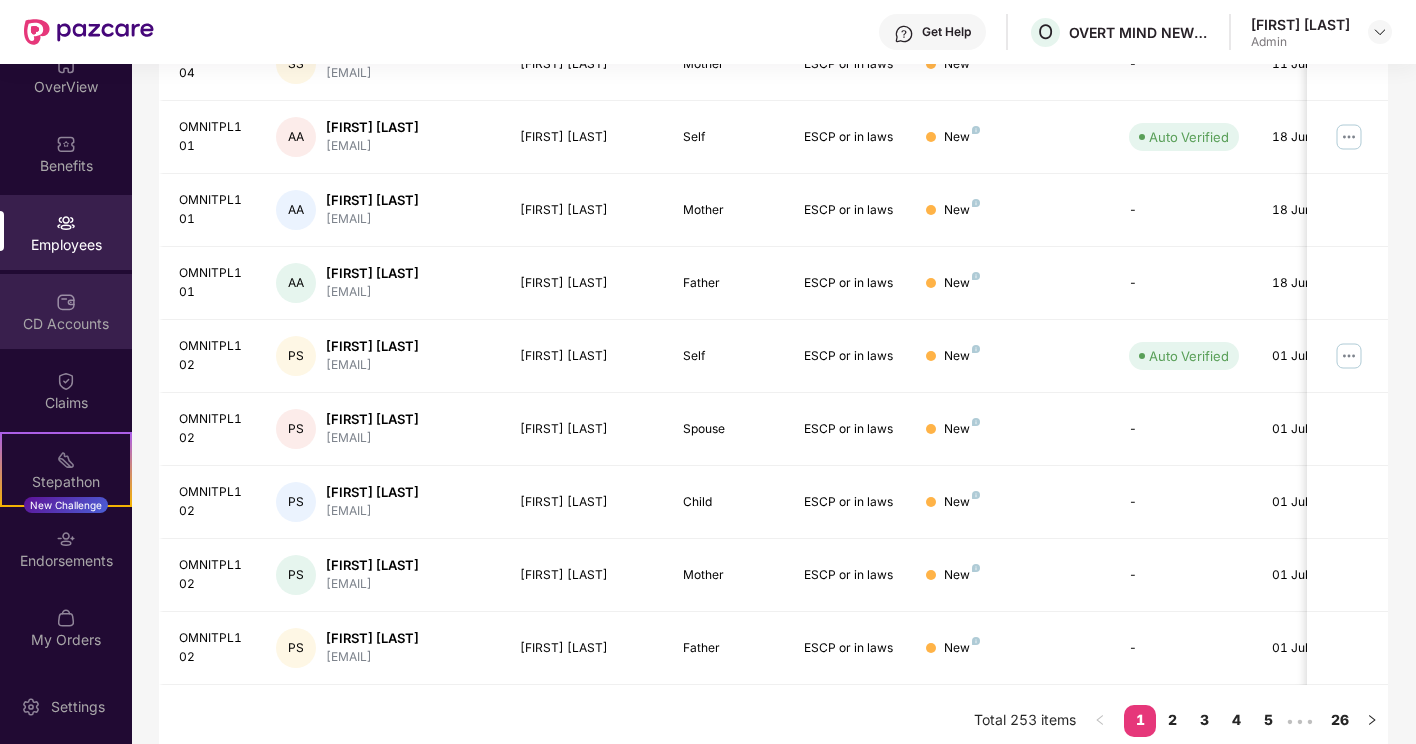 click on "CD Accounts" at bounding box center (66, 324) 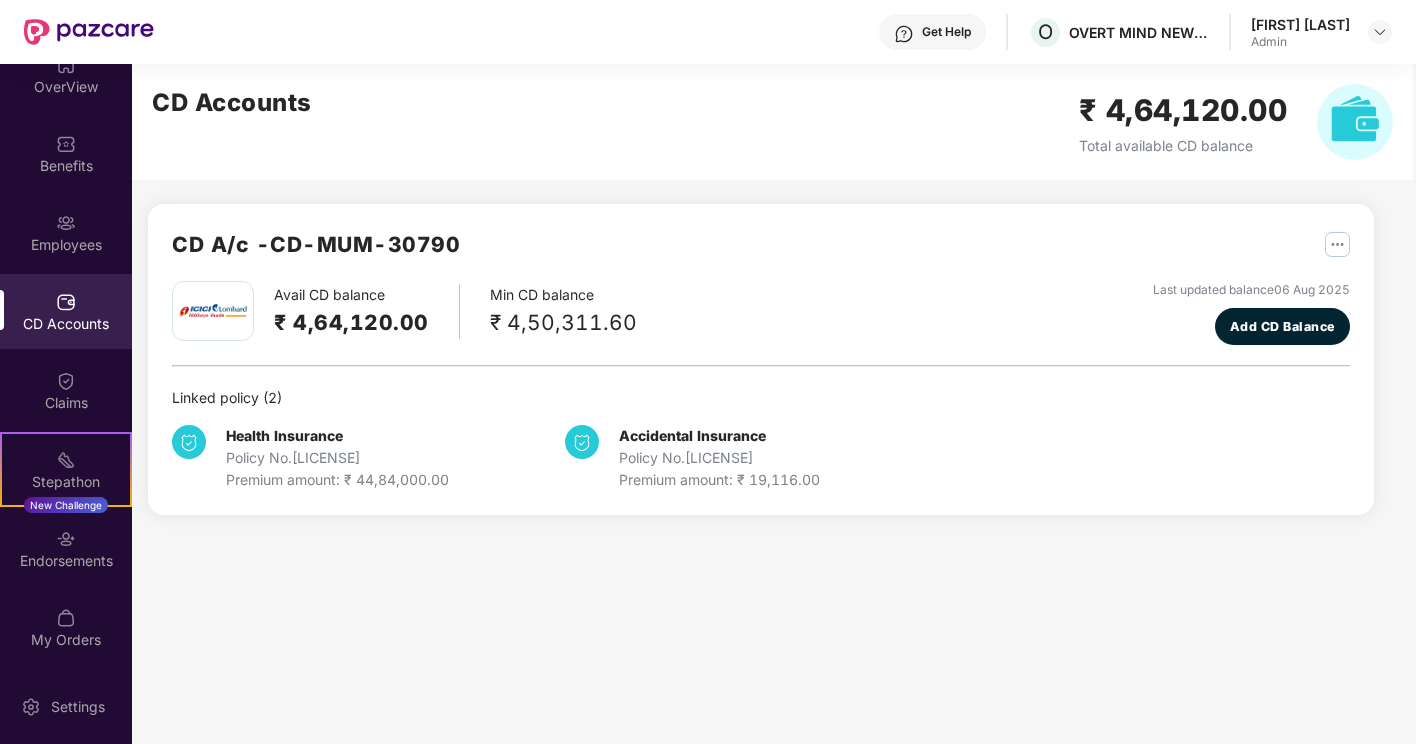 scroll, scrollTop: 0, scrollLeft: 0, axis: both 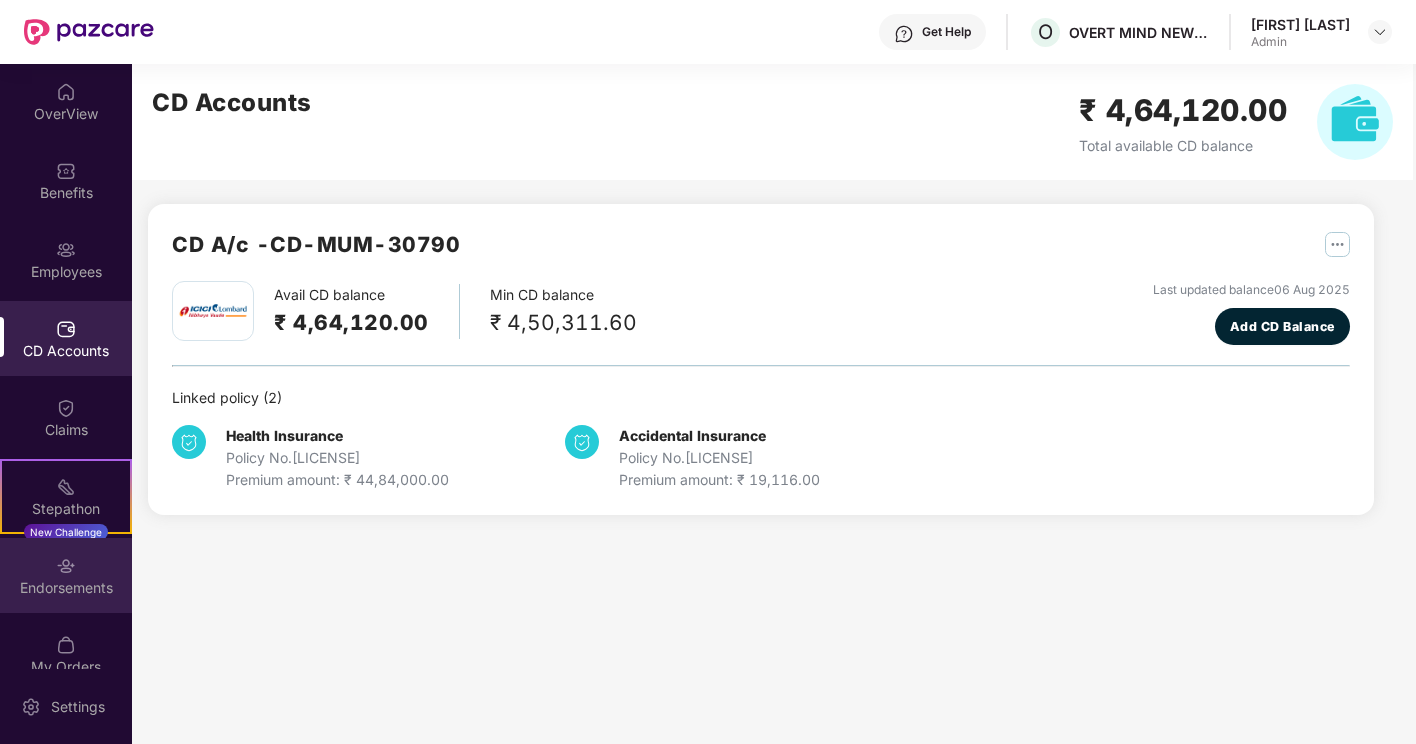 click at bounding box center (66, 566) 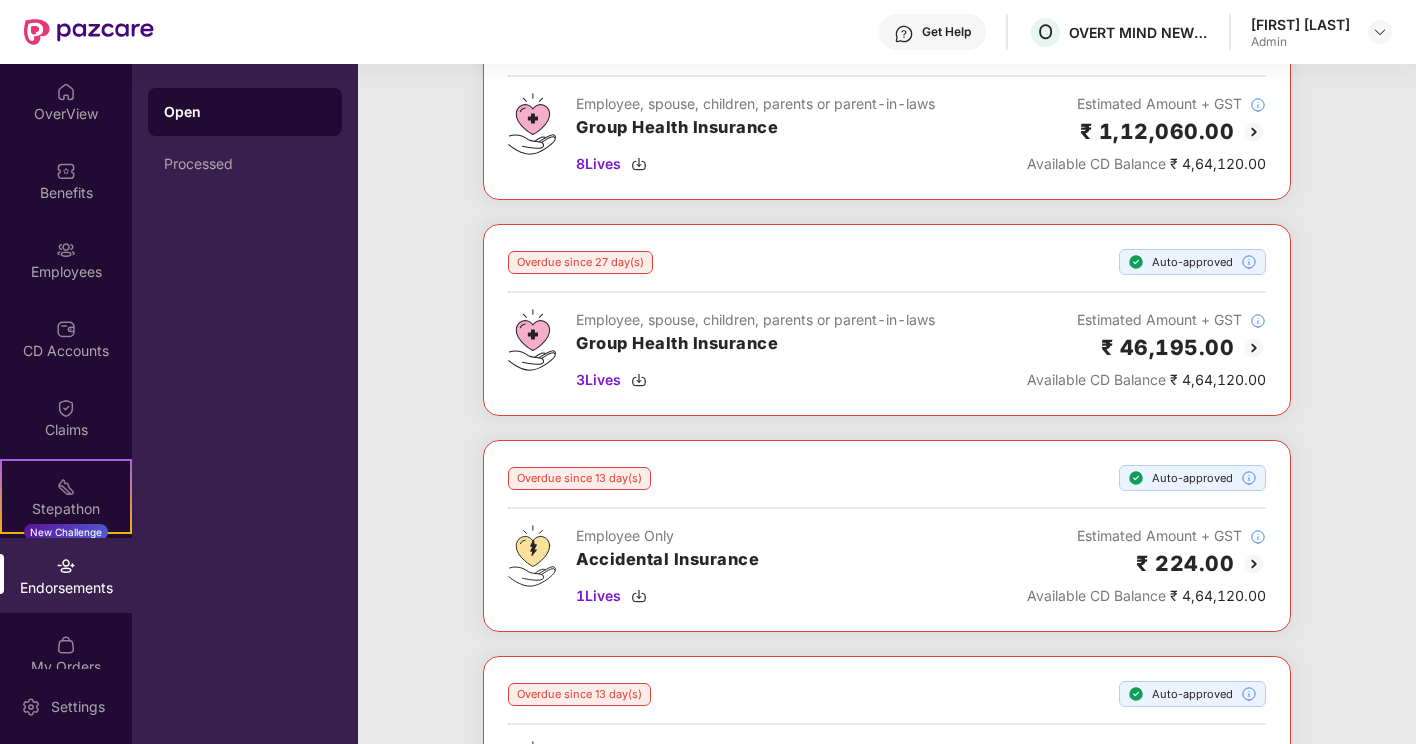 scroll, scrollTop: 0, scrollLeft: 0, axis: both 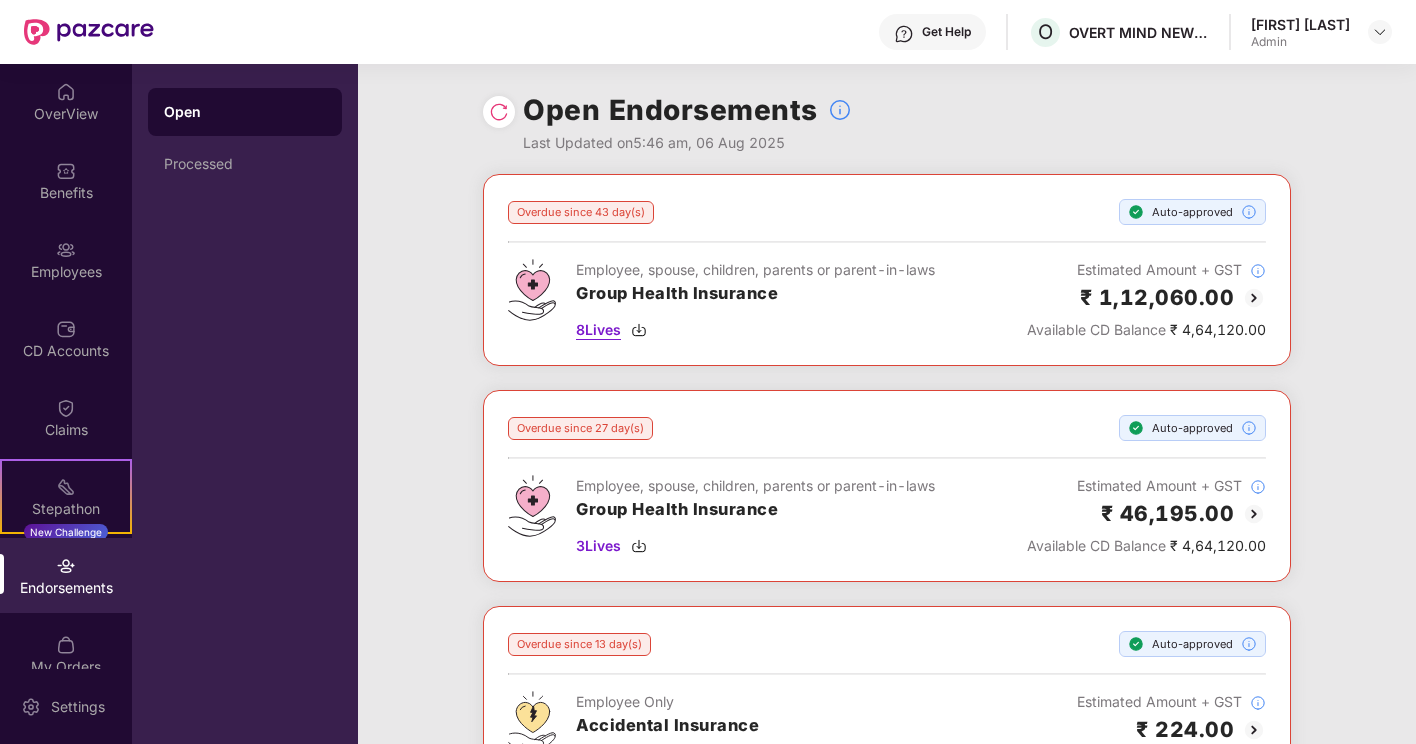 click on "8  Lives" at bounding box center [598, 330] 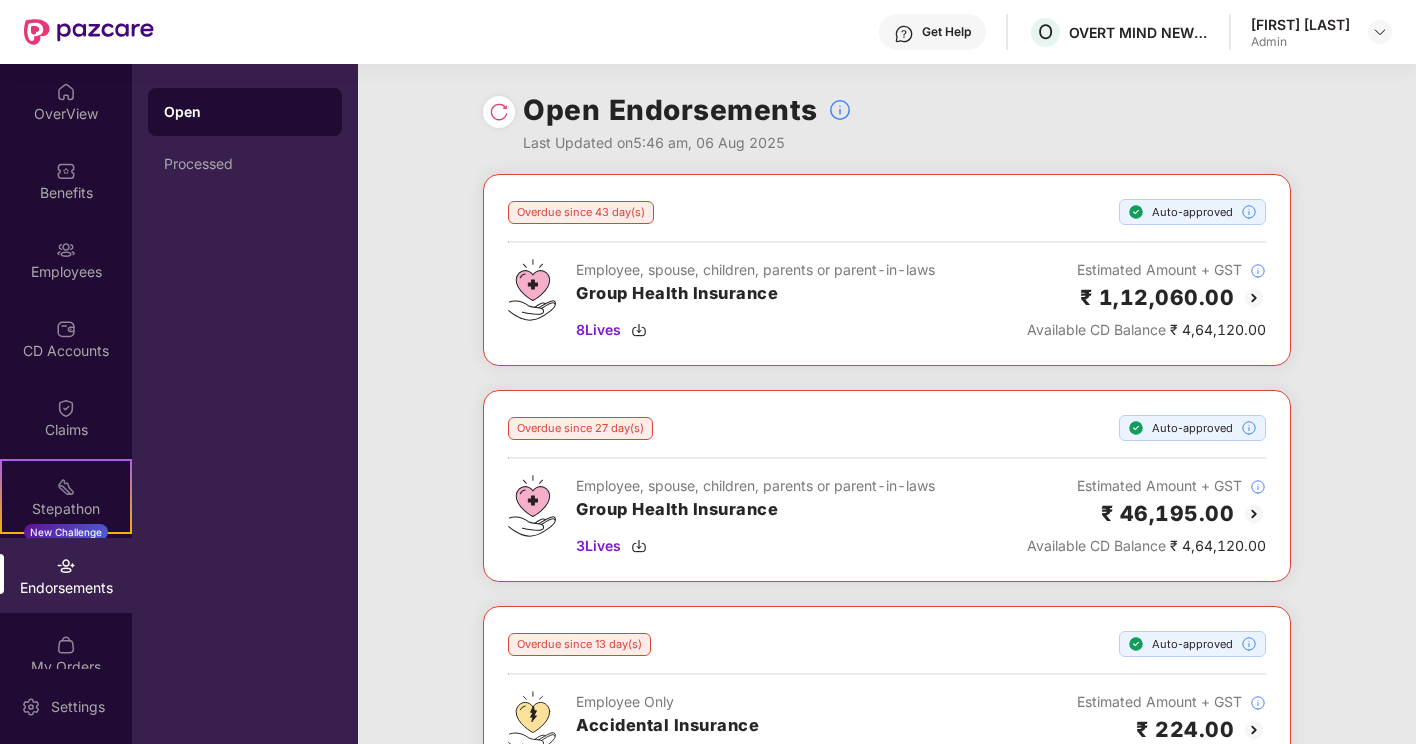 click on "Open Endorsements Last Updated on  5:46 am, 06 Aug 2025" at bounding box center [887, 119] 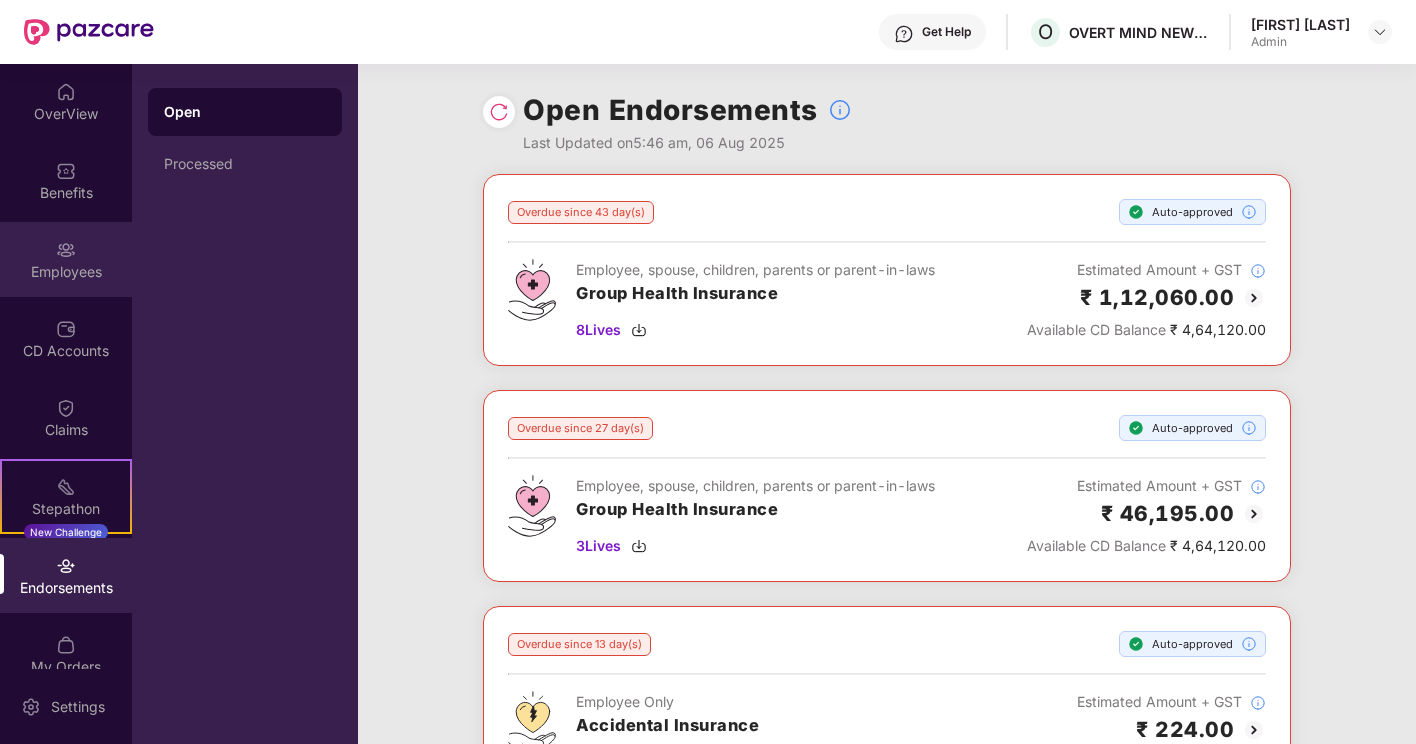 click on "Employees" at bounding box center [66, 259] 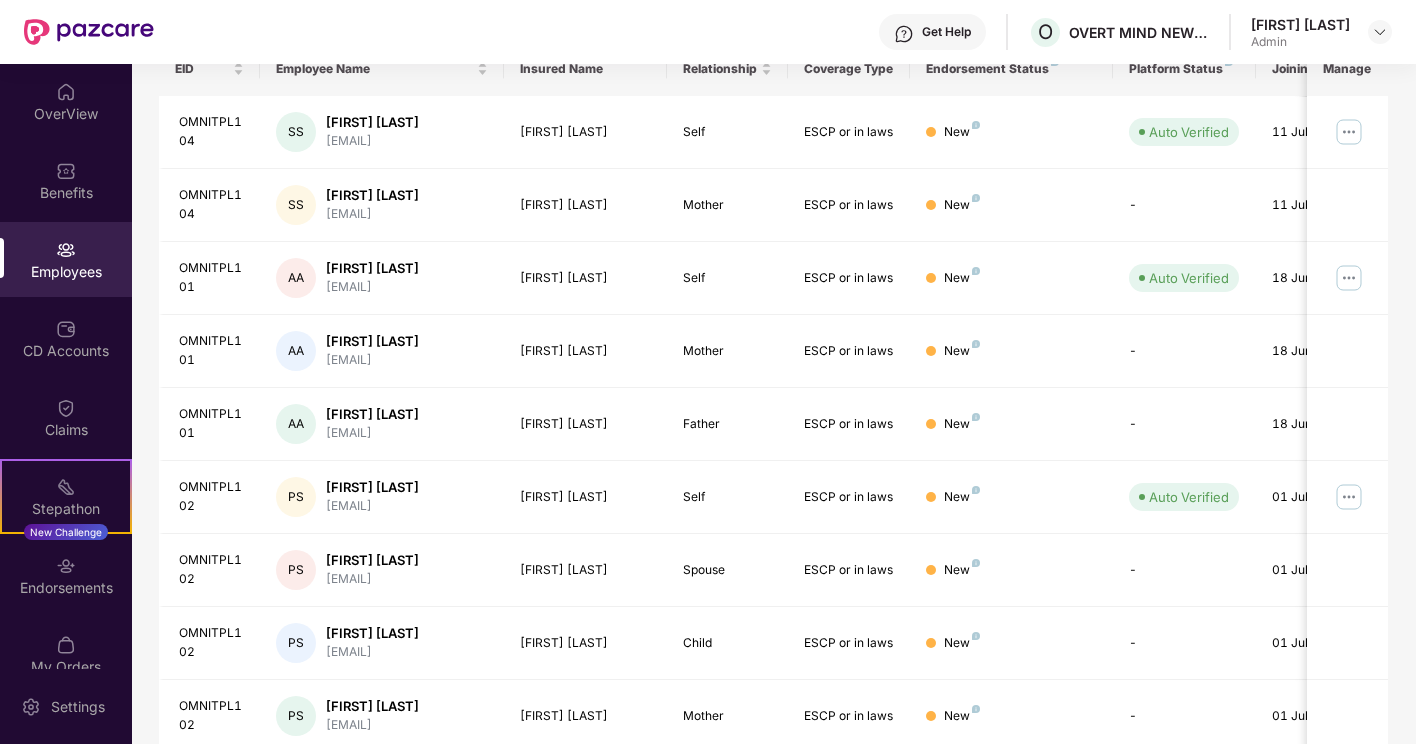 scroll, scrollTop: 485, scrollLeft: 0, axis: vertical 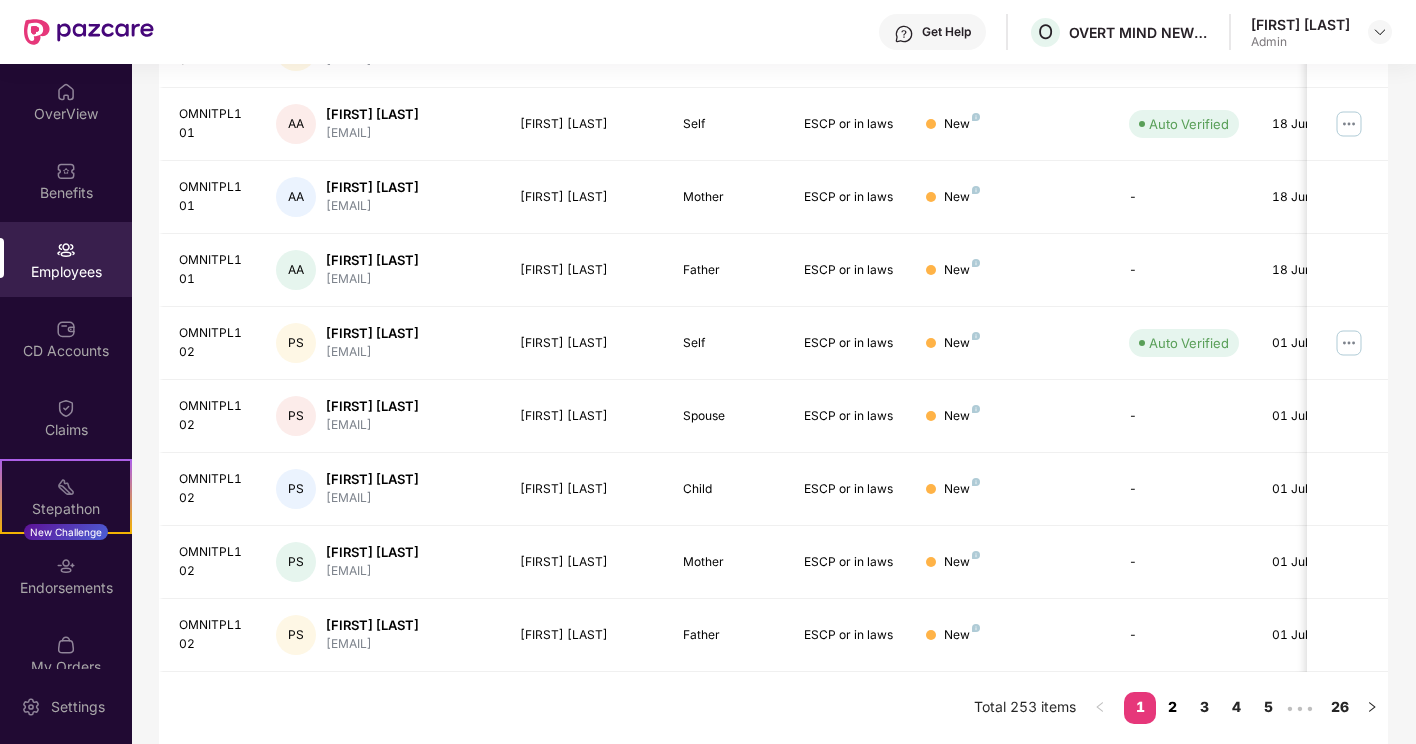 click on "2" at bounding box center (1172, 707) 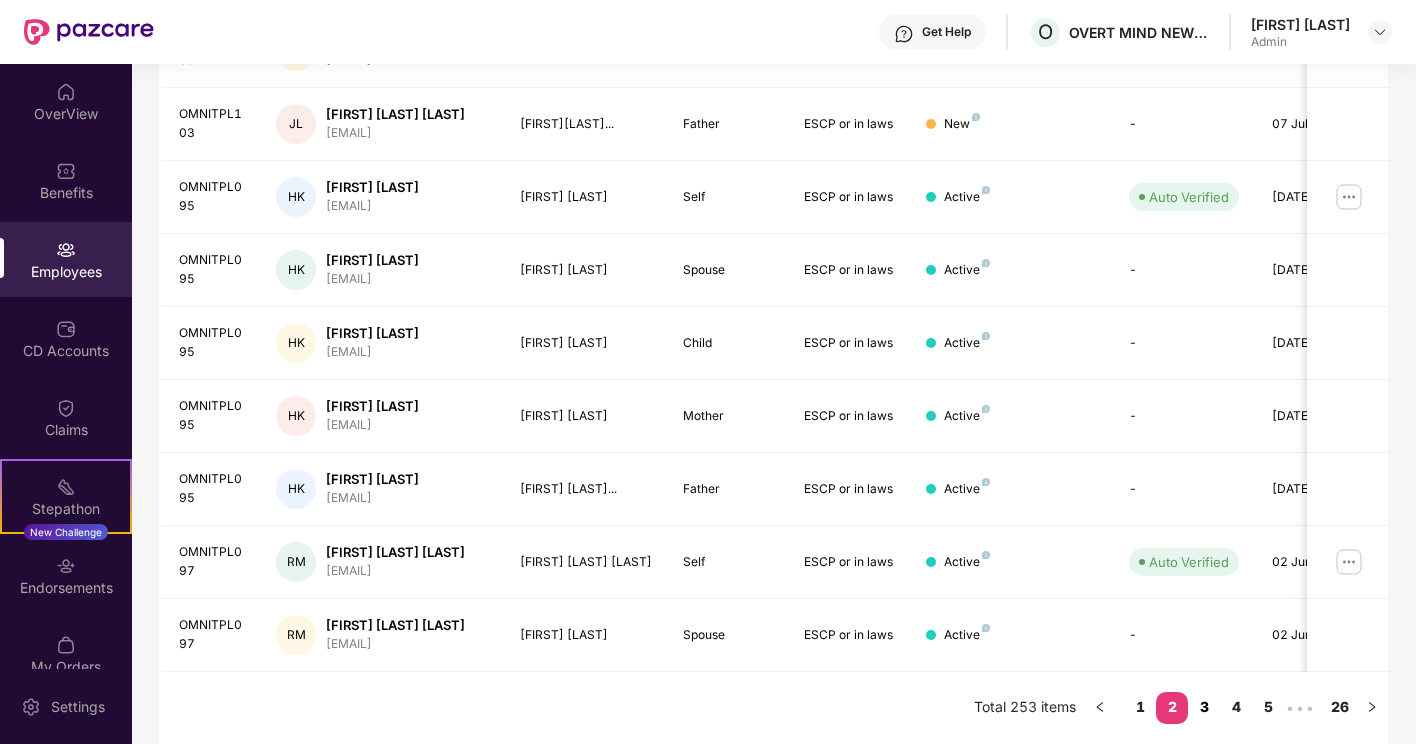 click on "3" at bounding box center (1204, 707) 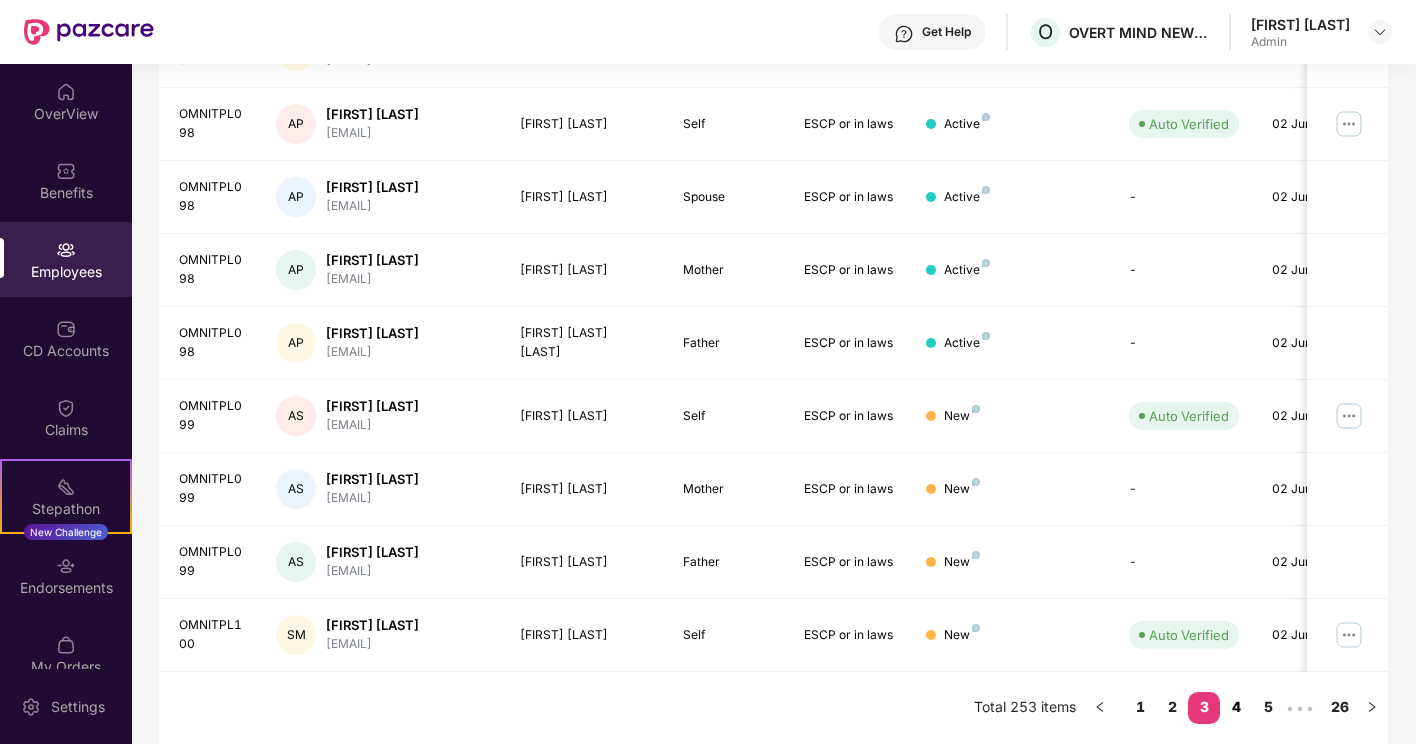 click on "4" at bounding box center (1236, 707) 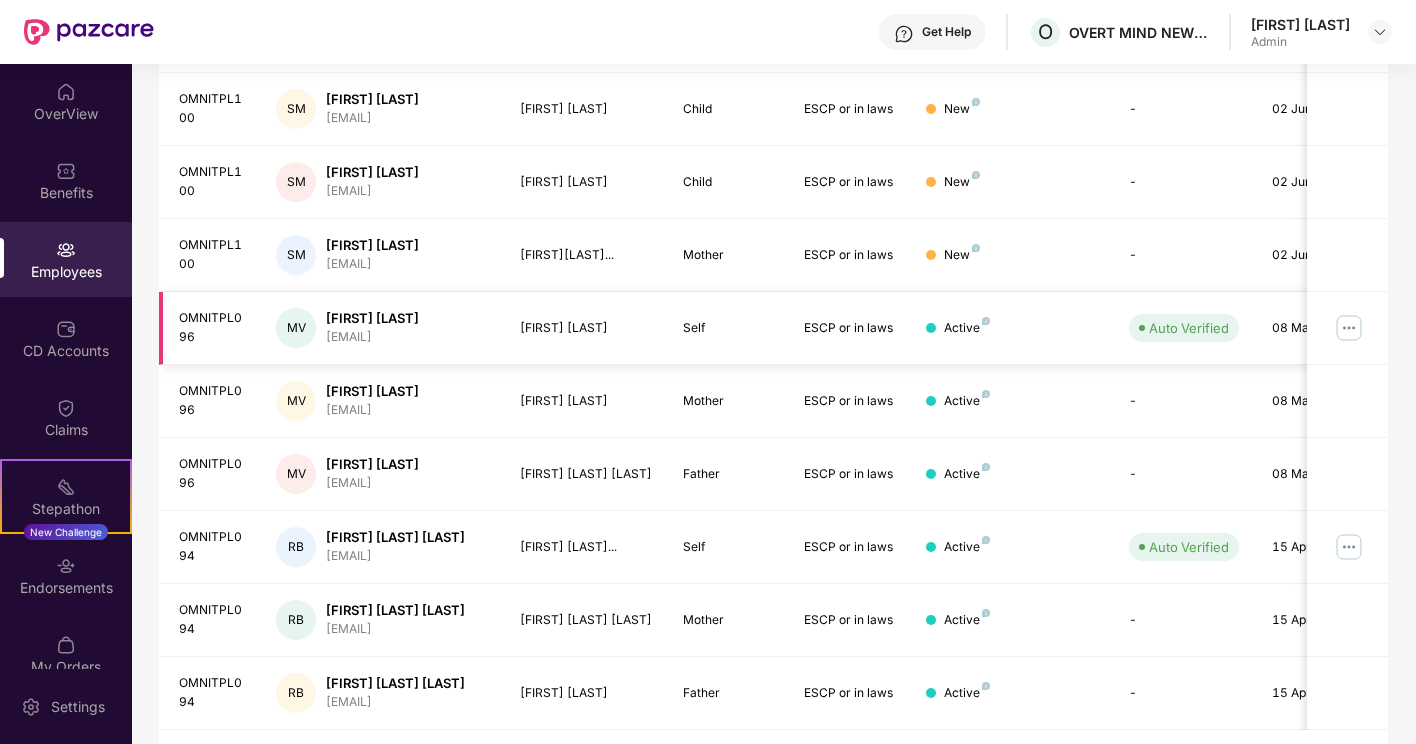 scroll, scrollTop: 485, scrollLeft: 0, axis: vertical 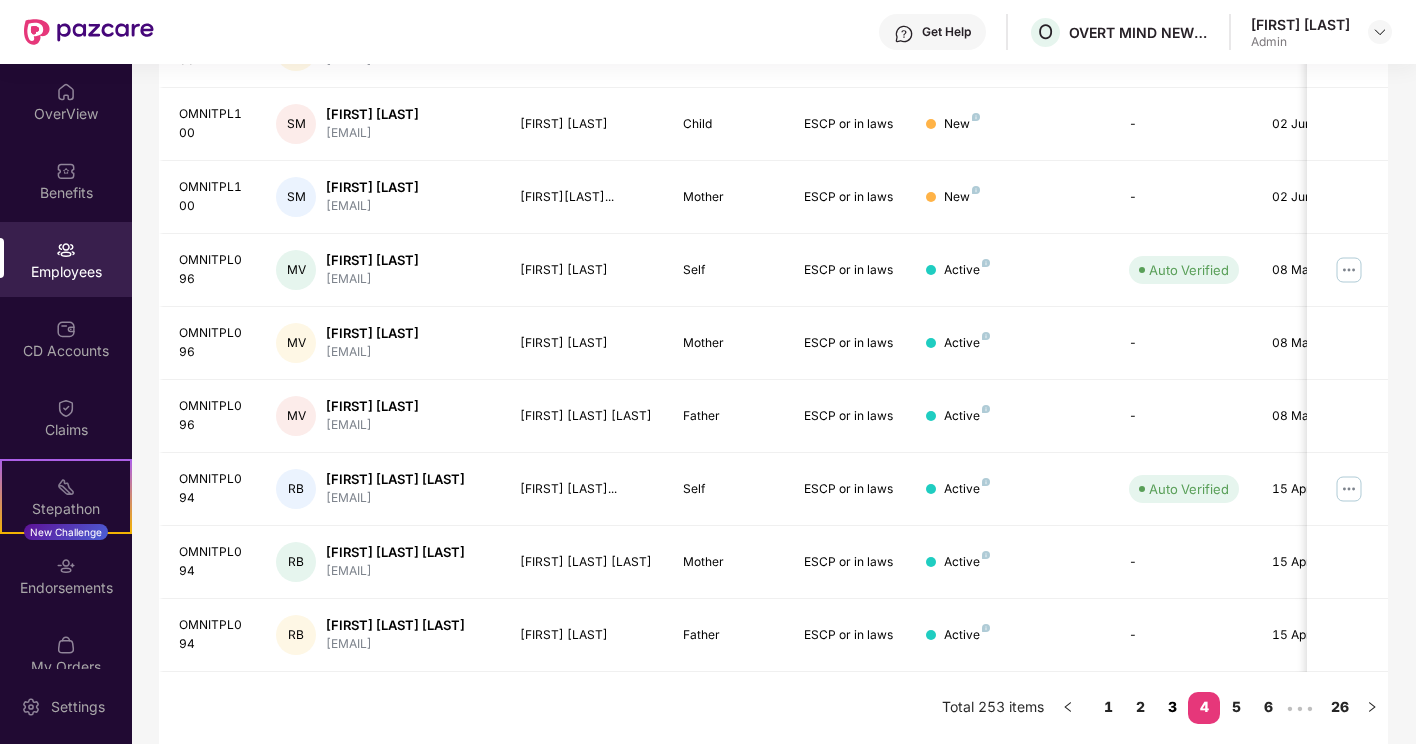 click on "3" at bounding box center [1172, 707] 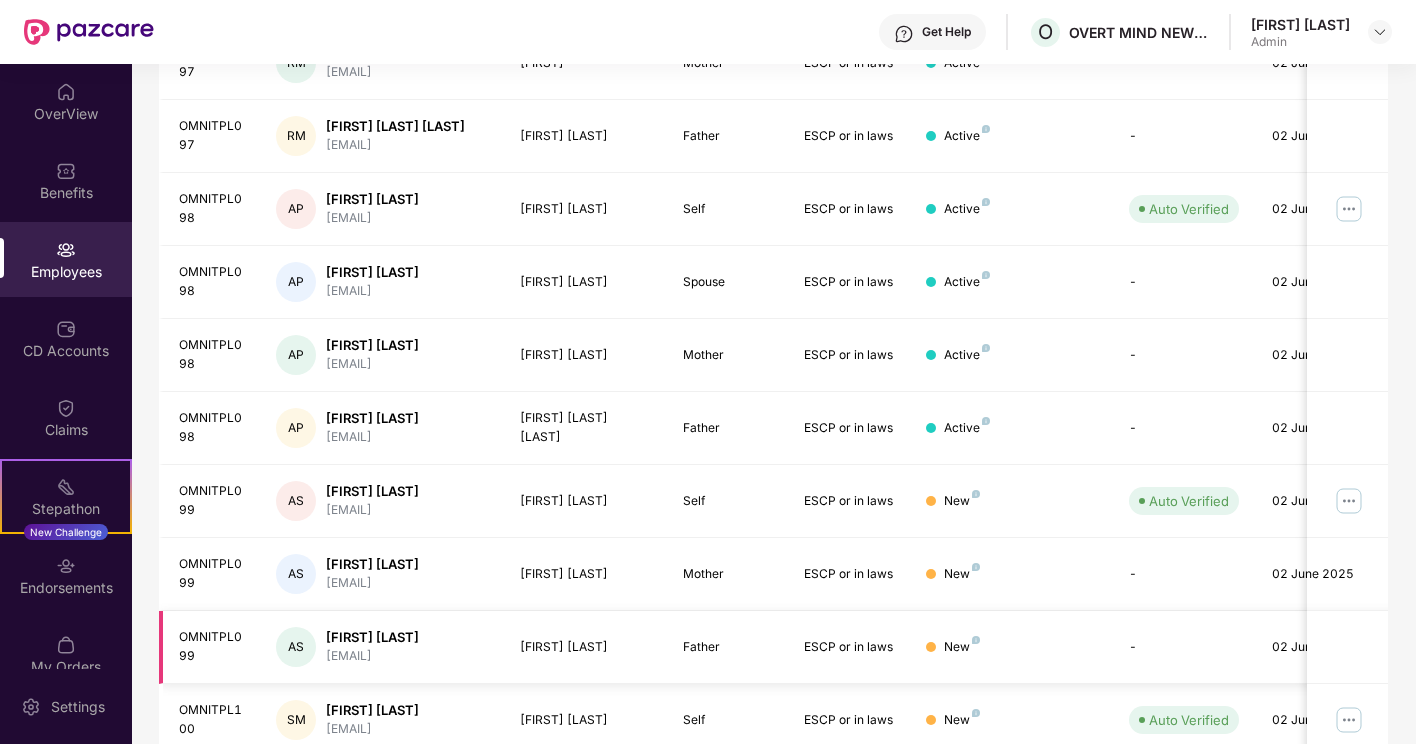 scroll, scrollTop: 485, scrollLeft: 0, axis: vertical 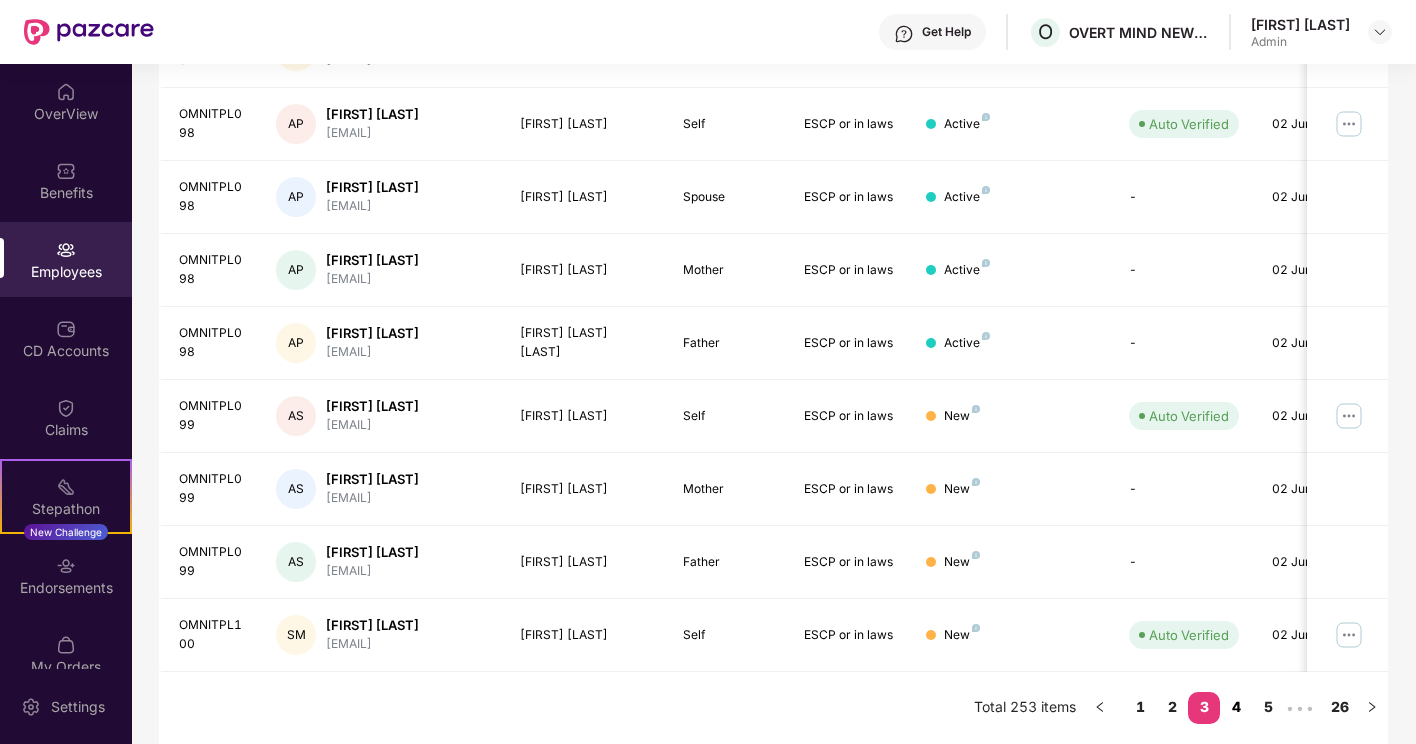 click on "4" at bounding box center [1236, 707] 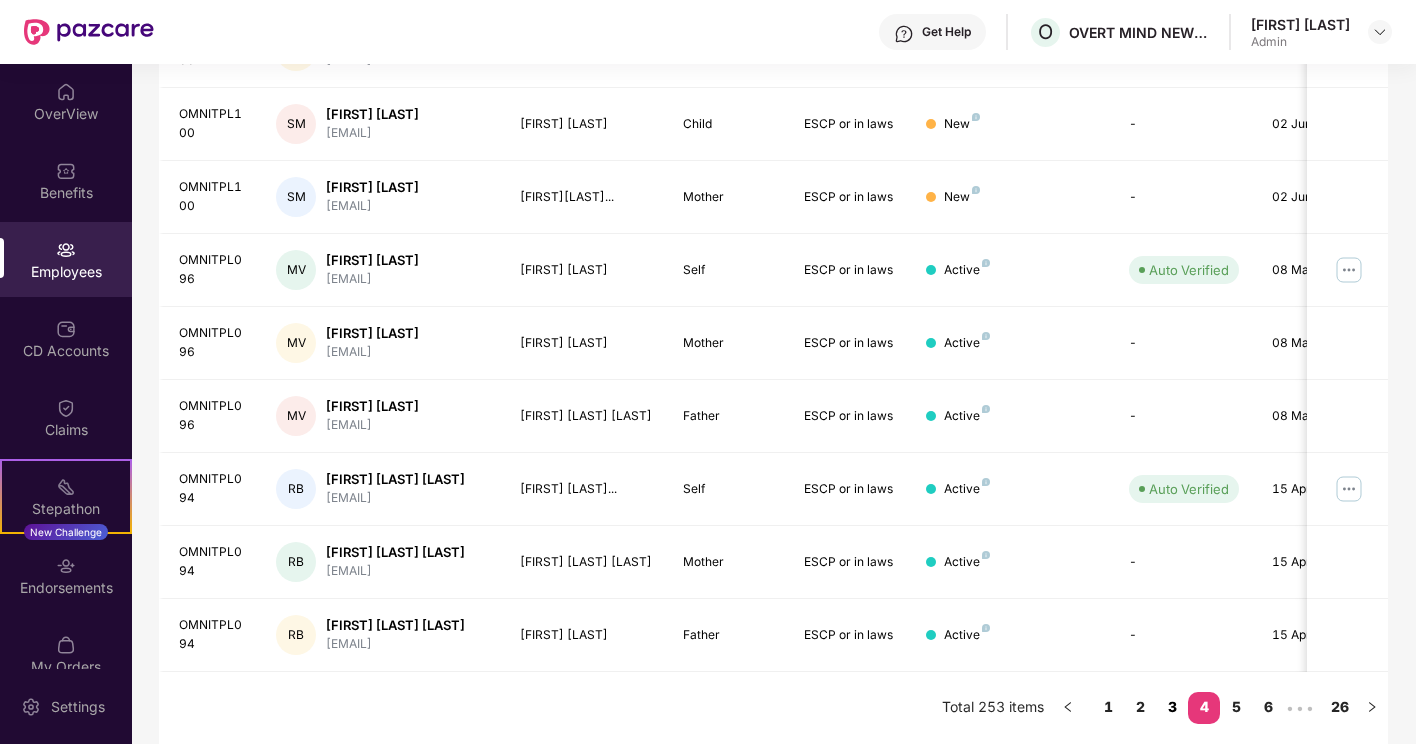 click on "3" at bounding box center [1172, 707] 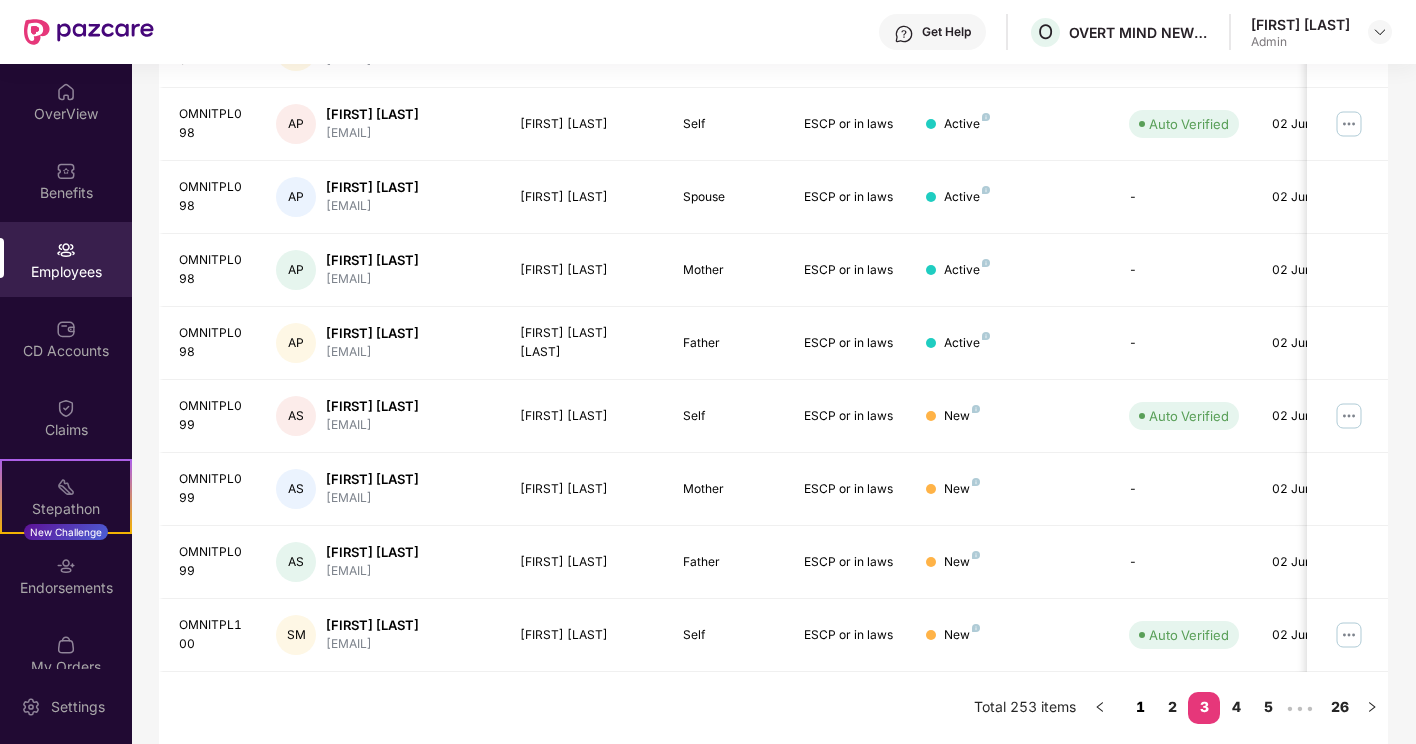 click on "1" at bounding box center [1140, 707] 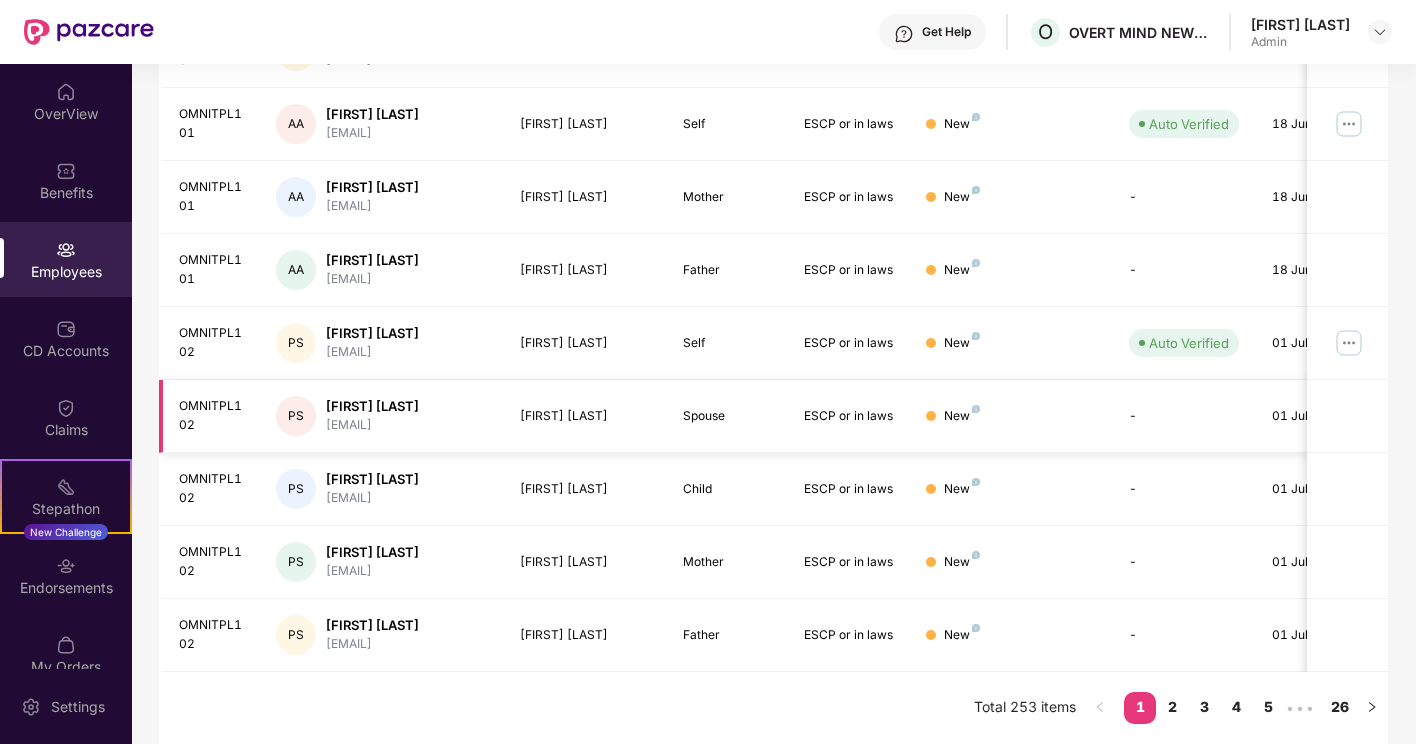 scroll, scrollTop: 0, scrollLeft: 0, axis: both 